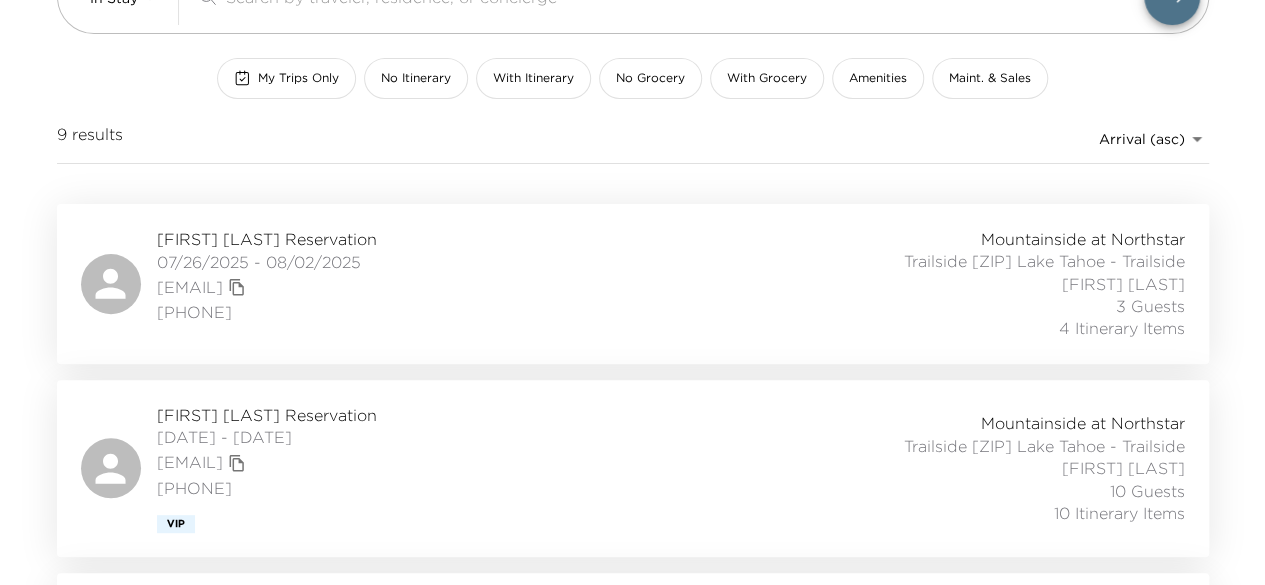 scroll, scrollTop: 0, scrollLeft: 0, axis: both 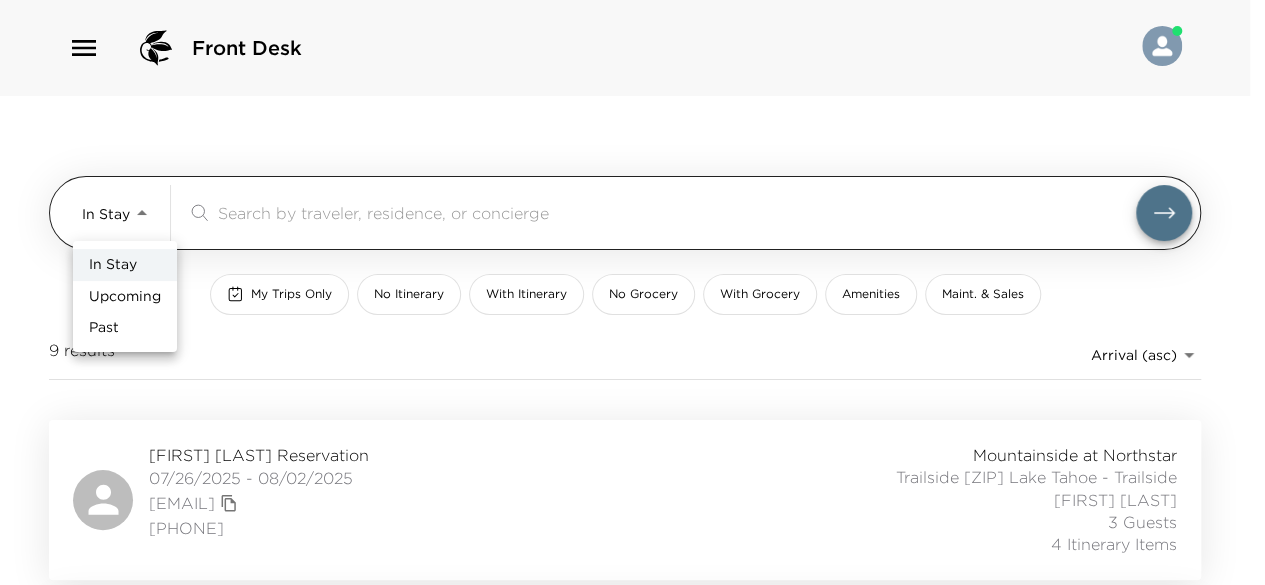 click on "Front Desk In Stay In-Stay ​ My Trips Only No Itinerary With Itinerary No Grocery With Grocery Amenities Maint. & Sales 9 results Arrival (asc) reservations_prod_arrival_asc Parker Morse Reservation 07/26/2025 - 08/02/2025 parker.morse@gmail.com (516) 652-8471 Mountainside at Northstar Trailside 14012 Lake Tahoe - Trailside Aimee Sweeney 3 Guests 4 Itinerary Items James Drayer Reservation 07/27/2025 - 08/02/2025 jimdrayer@gmail.com (214) 674-2849 Vip Mountainside at Northstar Trailside 14024 Lake Tahoe - Trailside Kathryn Giftos 10 Guests 10 Itinerary Items Alec Harris Reservation 07/27/2025 - 08/03/2025 alech@giamusic.com 17089030063 Mountainside at Northstar Trailside 14032 Lake Tahoe - Trailside Kathryn Giftos 1 Guest 11 Itinerary Items Kimberly Thode Reservation 07/27/2025 - 08/03/2025 kcthode@gmail.com 713-203-3398 Mountainside at Northstar Trailside 14016 Lake Tahoe - Trailside Aimee Sweeney 1 Guest 16 Itinerary Items Chris Henson Reservation 07/30/2025 - 08/03/2025 henson874@aol.com 17065938924 Ultra" at bounding box center (632, 292) 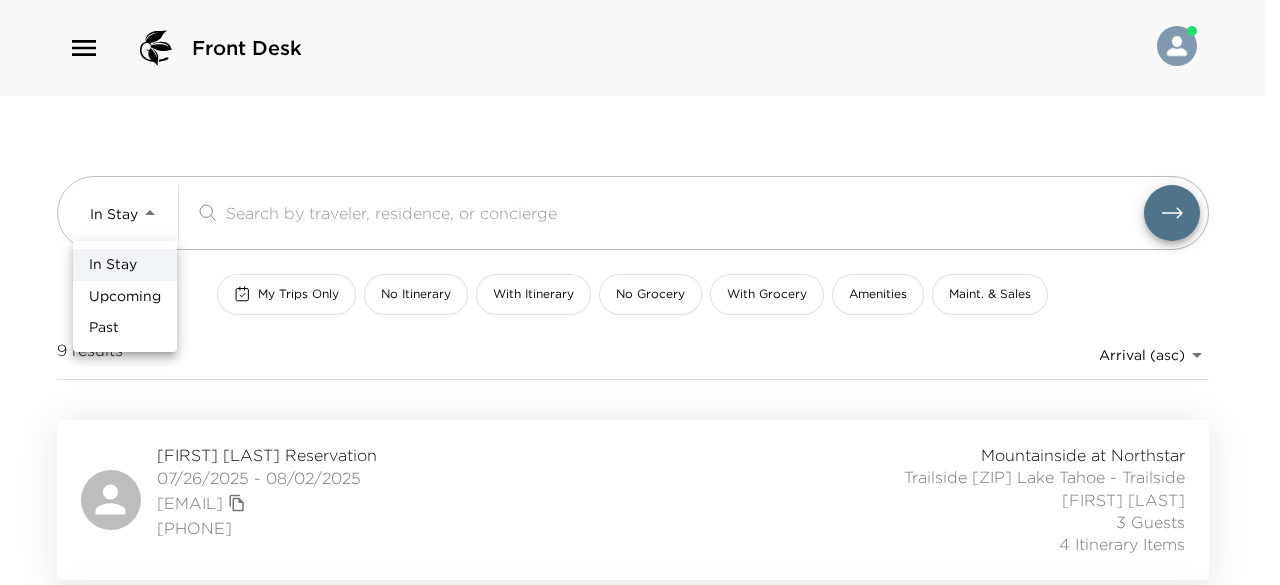 click on "Upcoming" at bounding box center (125, 297) 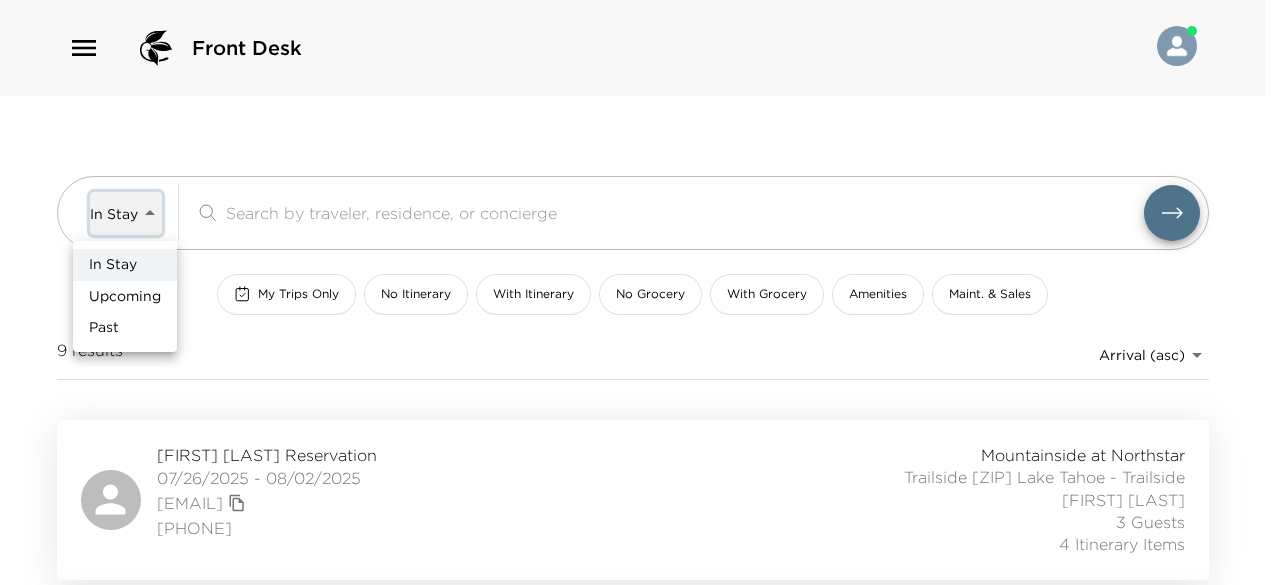 type on "Upcoming" 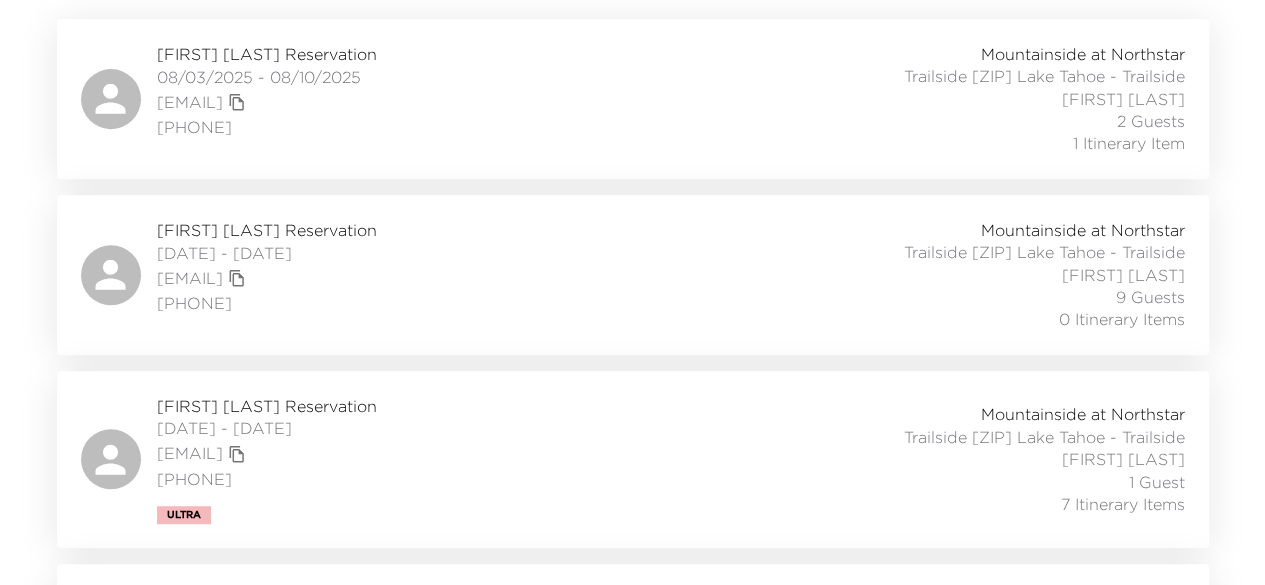 scroll, scrollTop: 402, scrollLeft: 0, axis: vertical 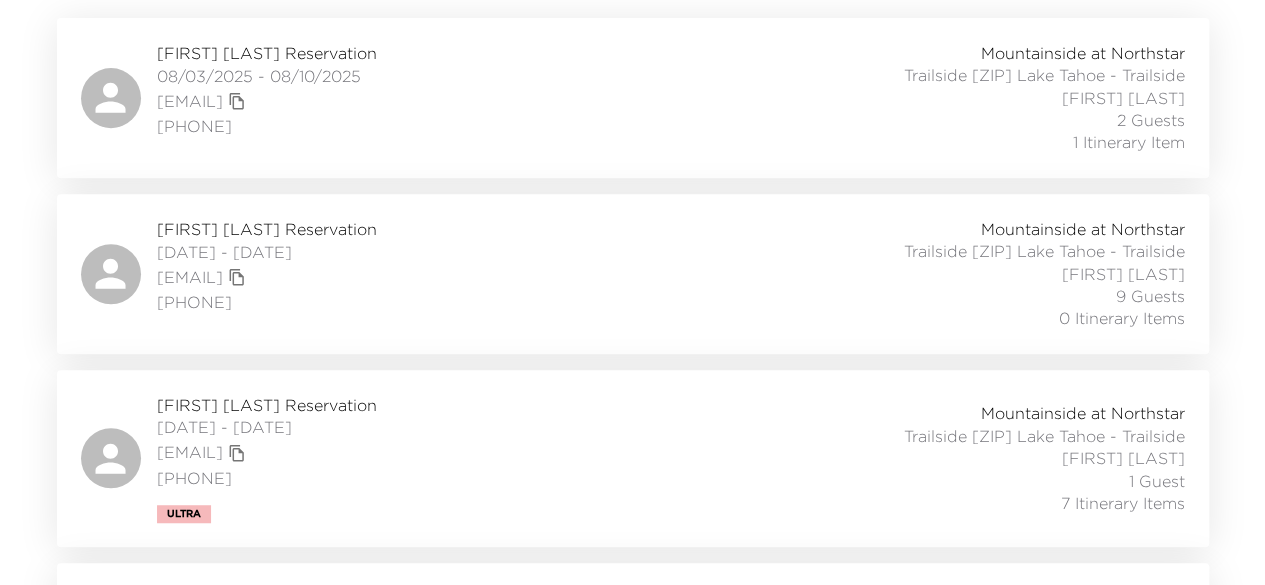 click on "Bonnie Stokes Reservation" at bounding box center (267, 405) 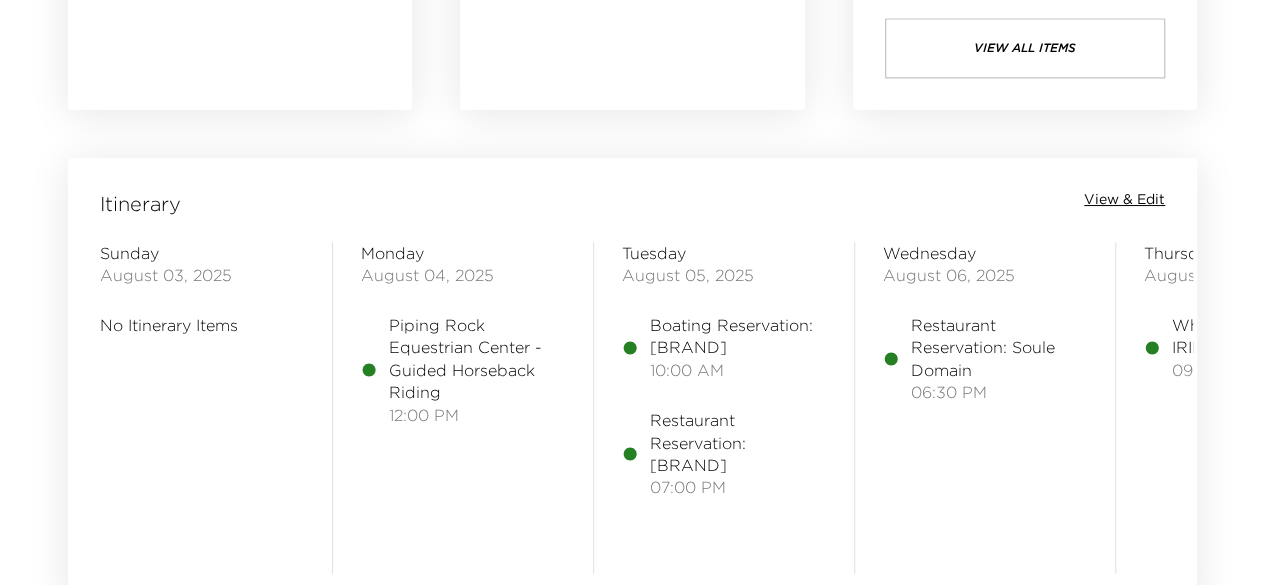 scroll, scrollTop: 1518, scrollLeft: 0, axis: vertical 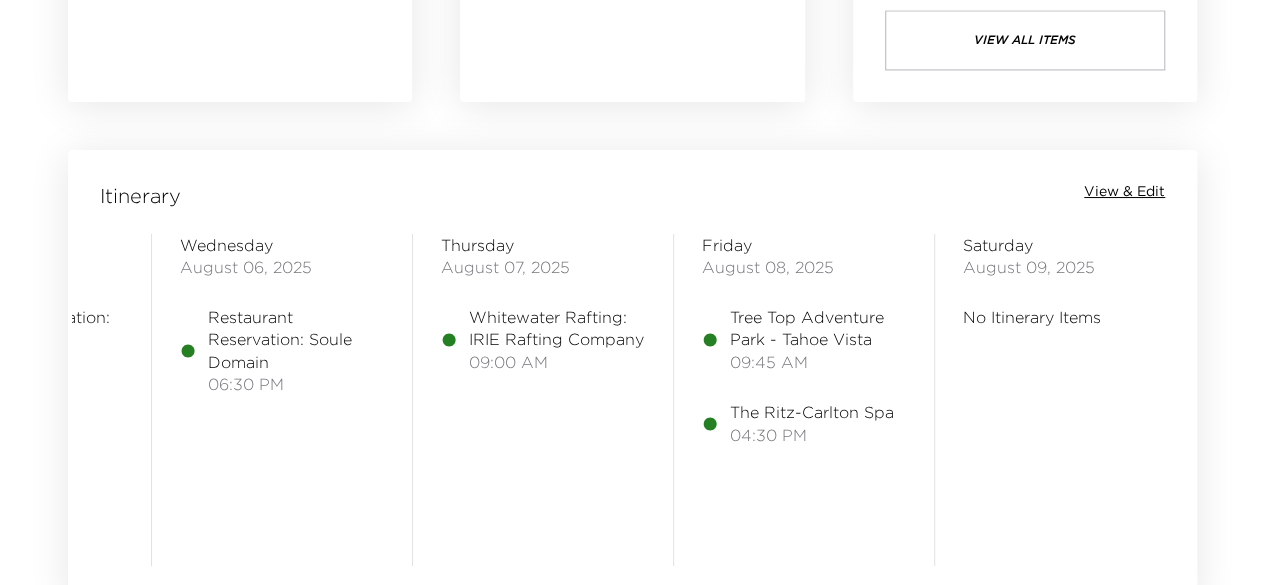 click on "View & Edit" at bounding box center (1124, 192) 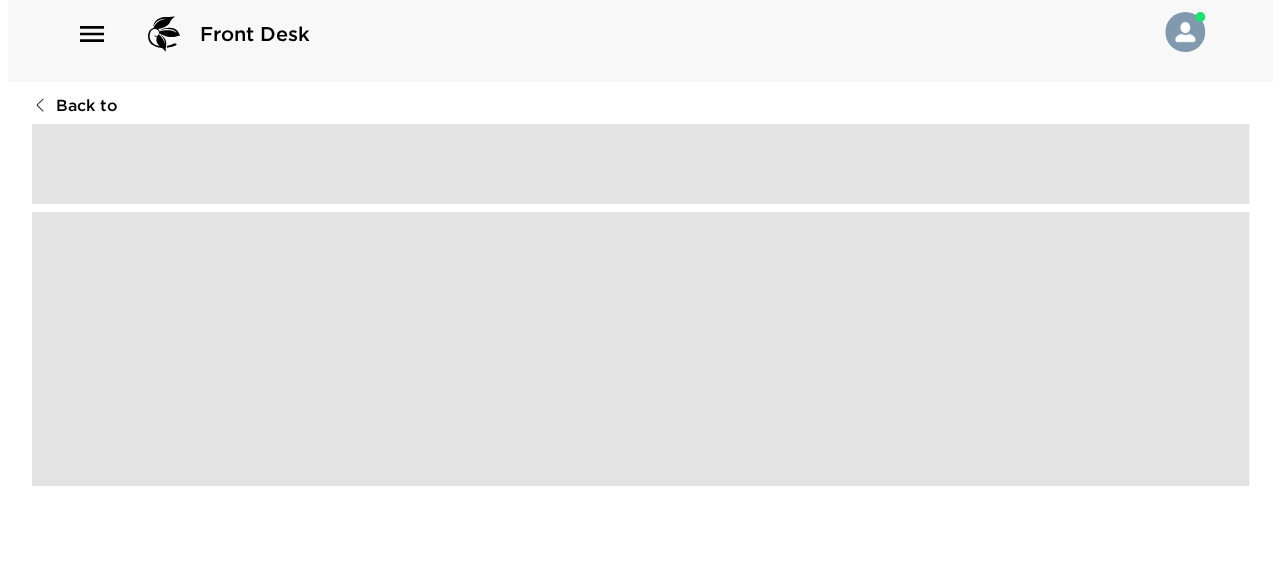 scroll, scrollTop: 0, scrollLeft: 0, axis: both 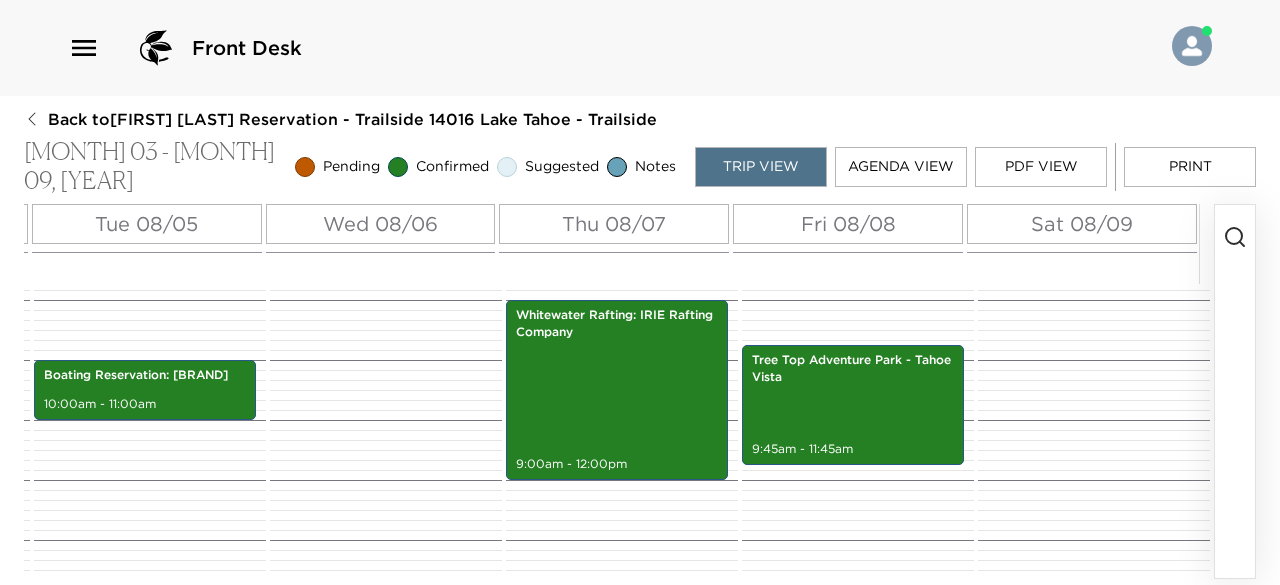click on "Sat 08/09" at bounding box center [1082, 224] 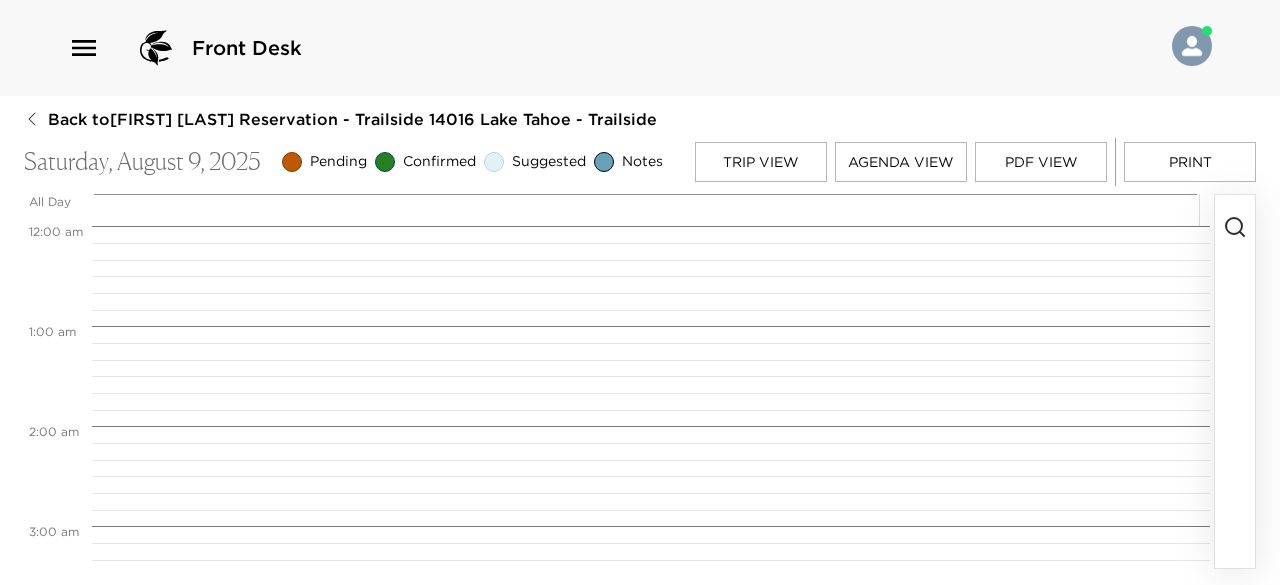 scroll, scrollTop: 0, scrollLeft: 0, axis: both 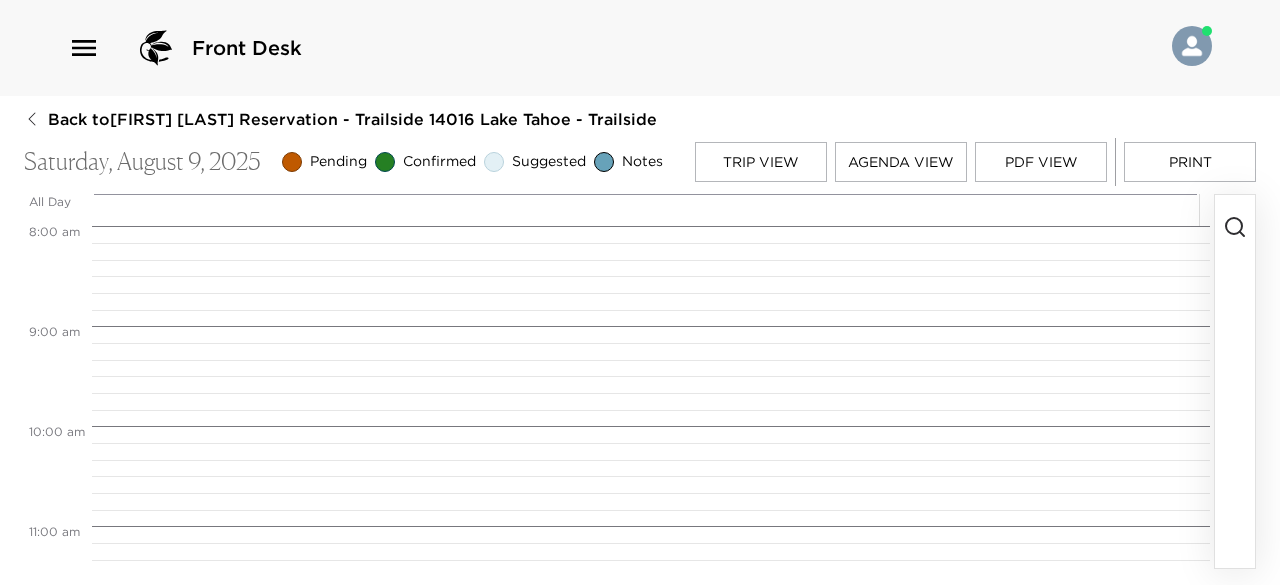 click 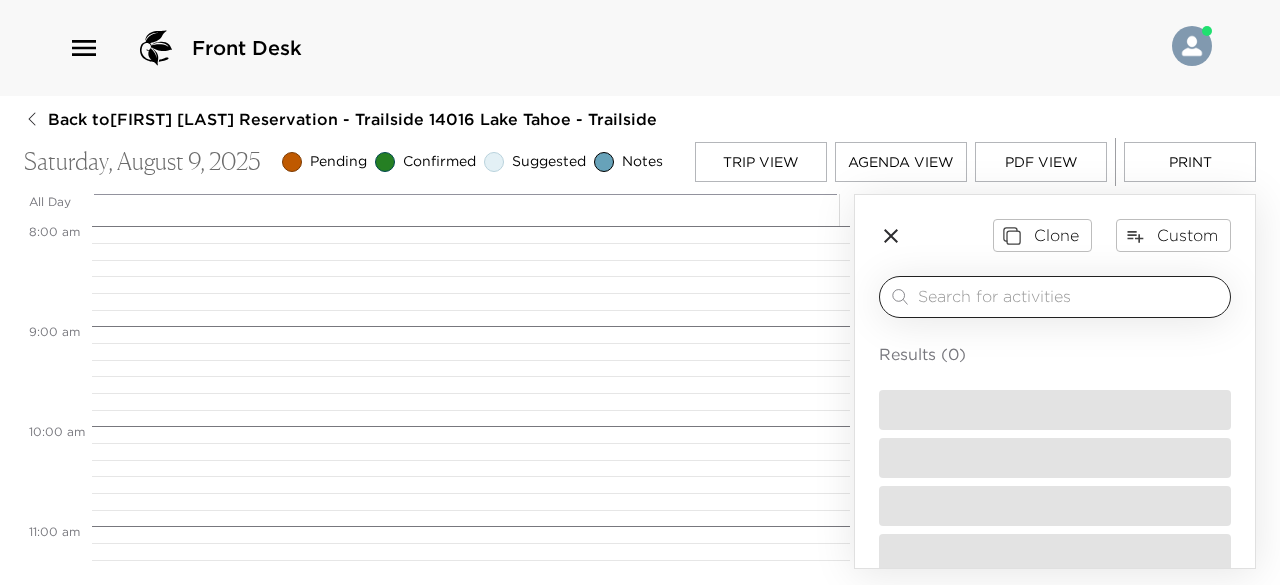 click at bounding box center (1070, 296) 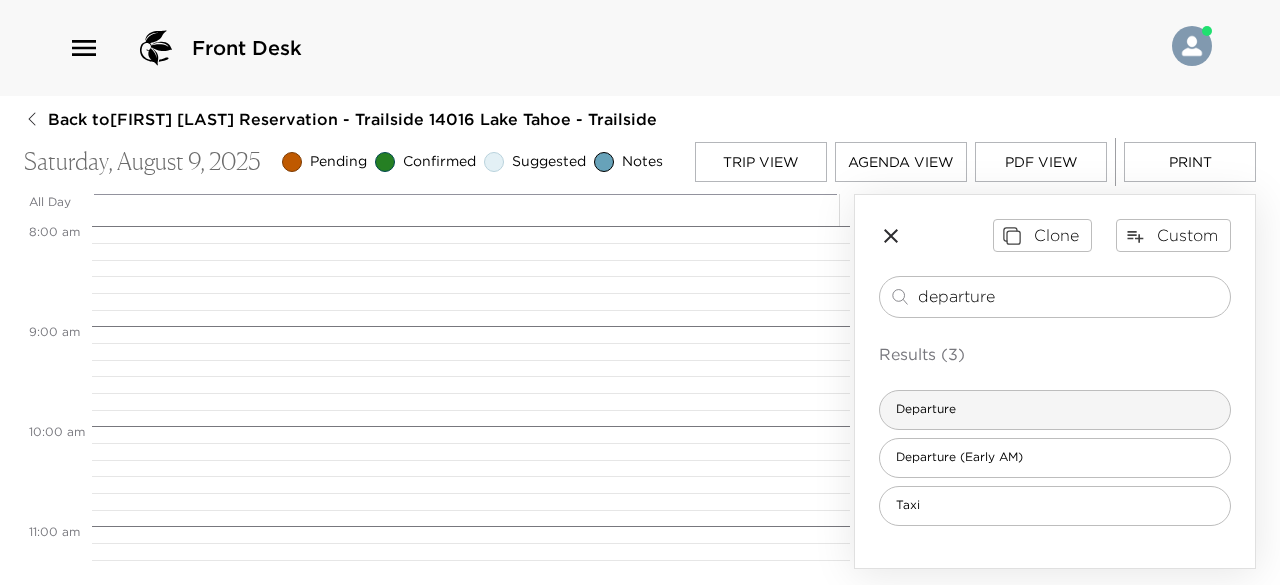 type on "departure" 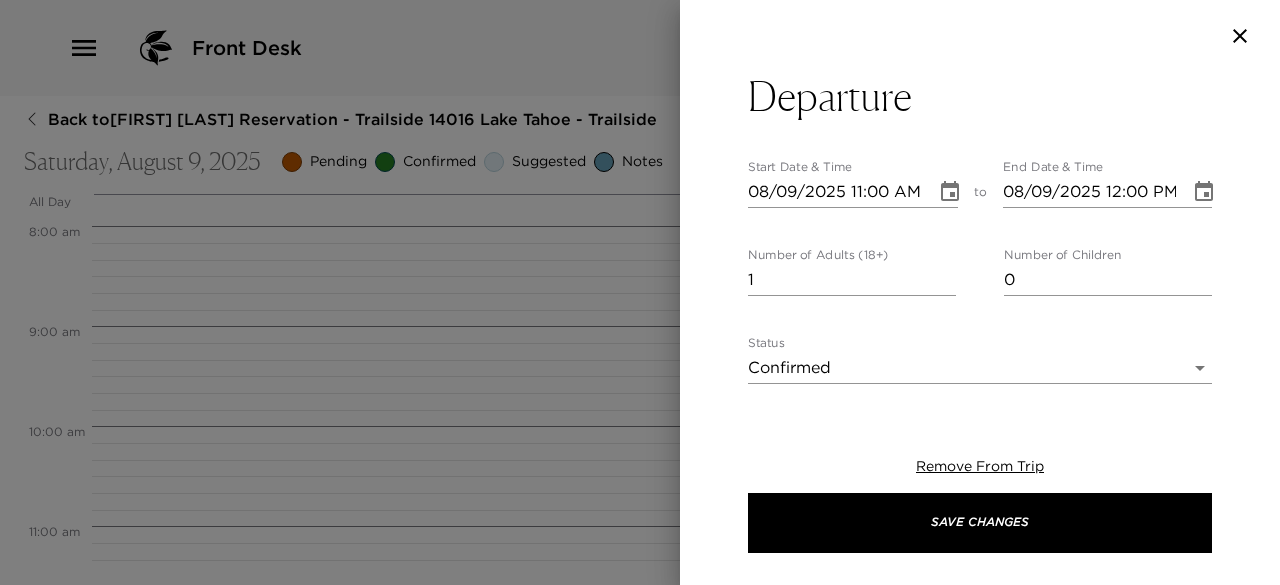 type on "In preparation of your departure today, I would like to review your house bill and your Lake Tahoe experience. If you wish to suggest a time, I am happy to contact you at your convenience. Check-out is at 11am." 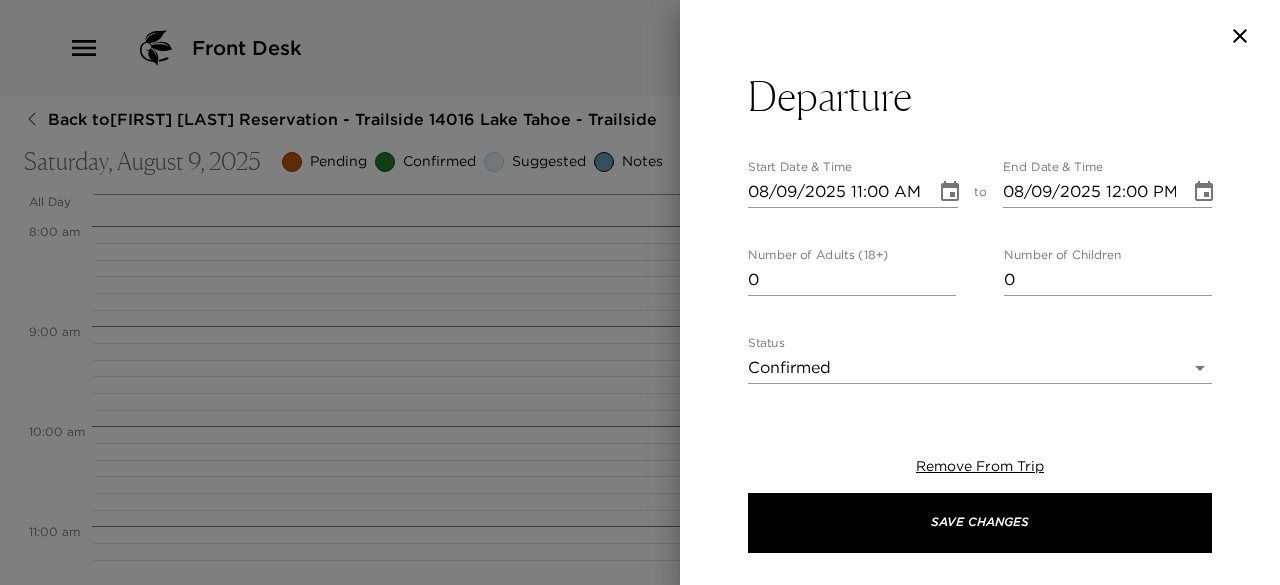 type on "0" 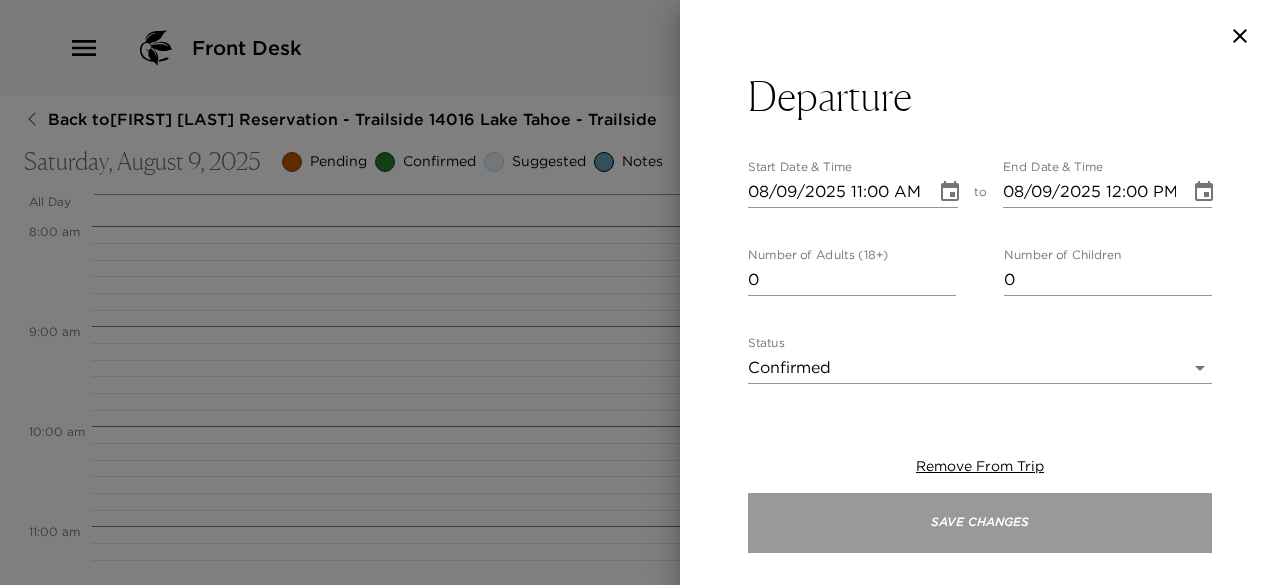 click on "Save Changes" at bounding box center [980, 523] 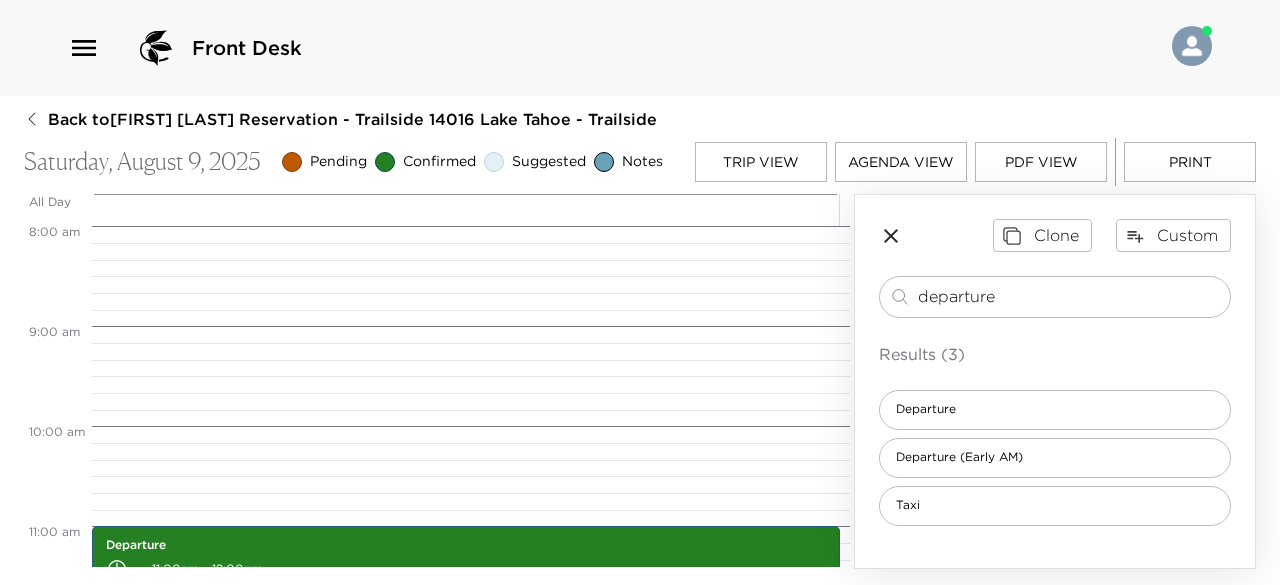 click 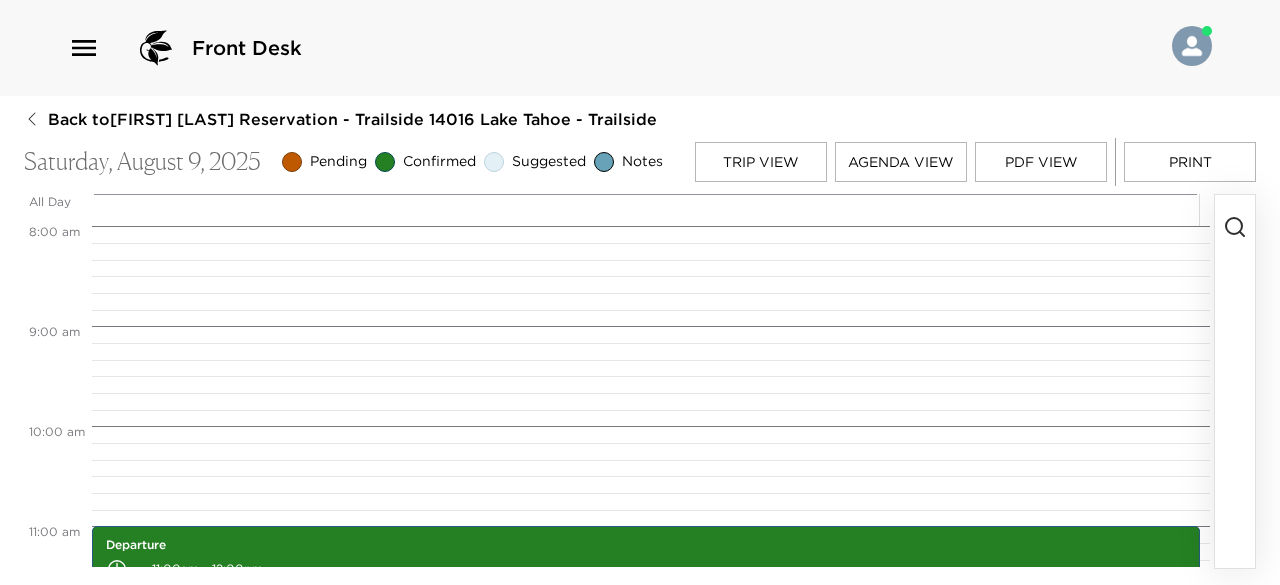 click on "Trip View" at bounding box center [761, 162] 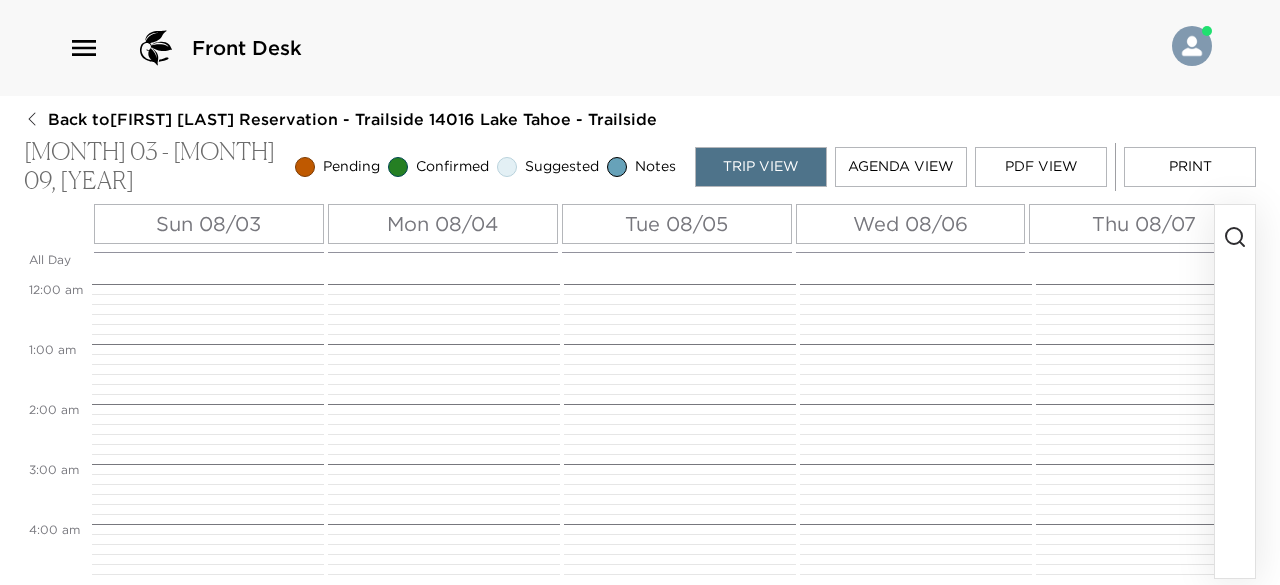 scroll, scrollTop: 540, scrollLeft: 0, axis: vertical 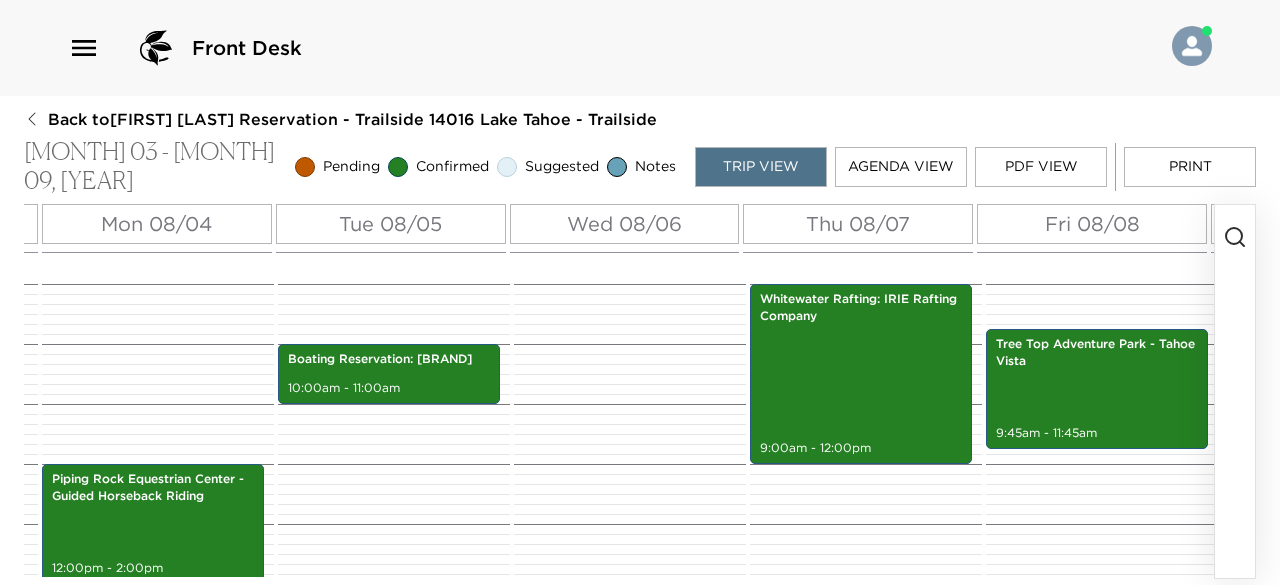 click on "Thu 08/07" at bounding box center [858, 224] 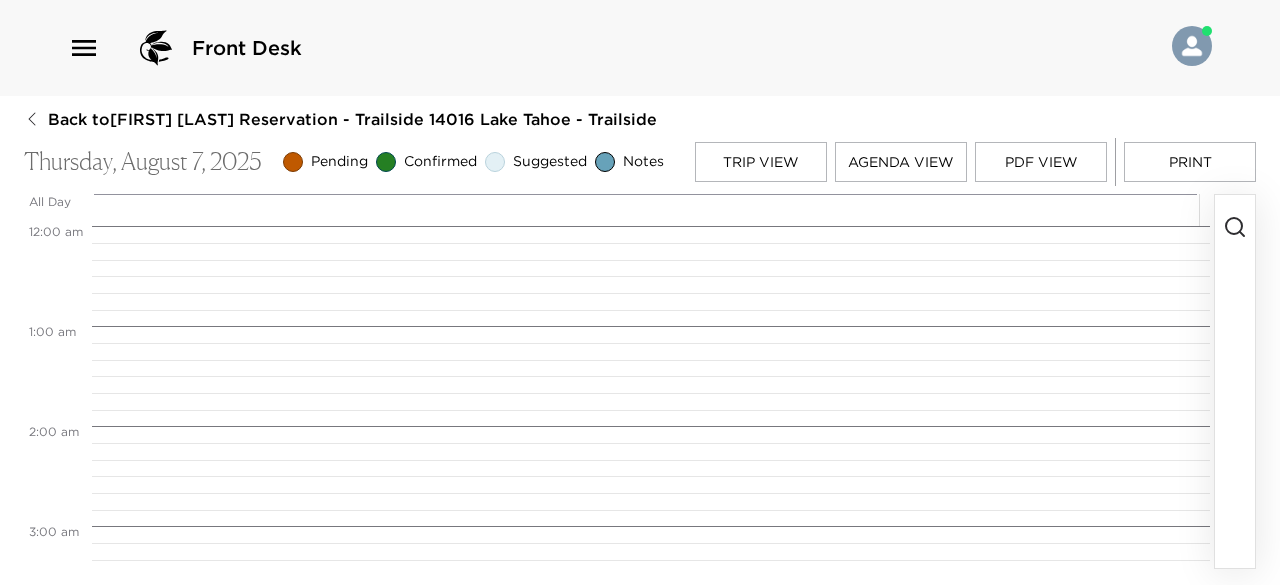 scroll, scrollTop: 0, scrollLeft: 0, axis: both 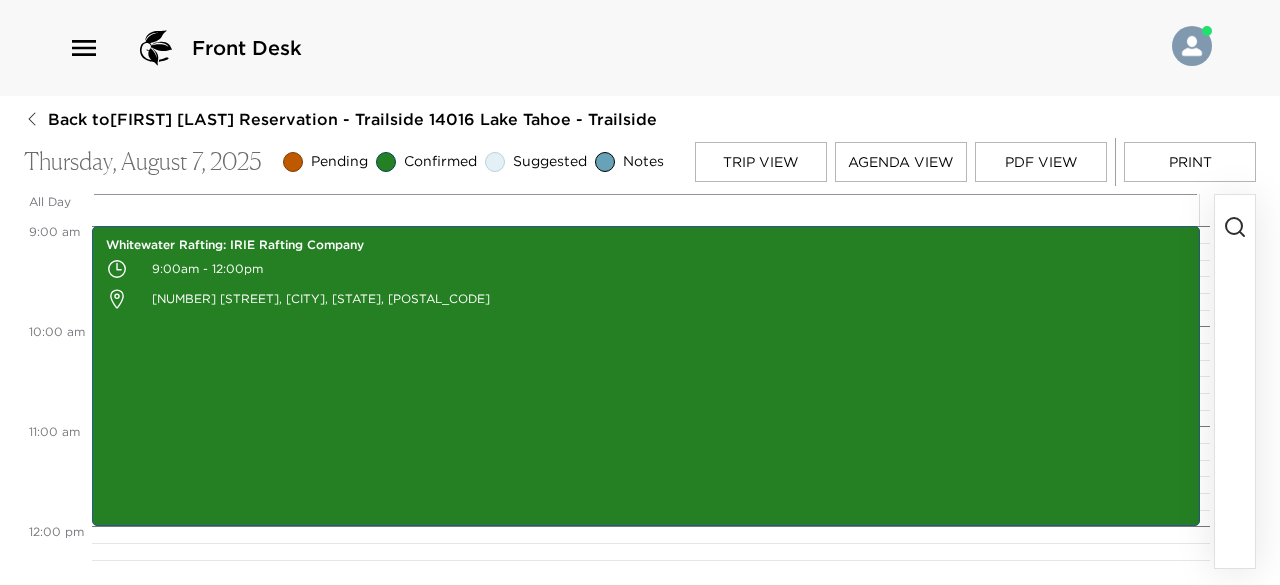click 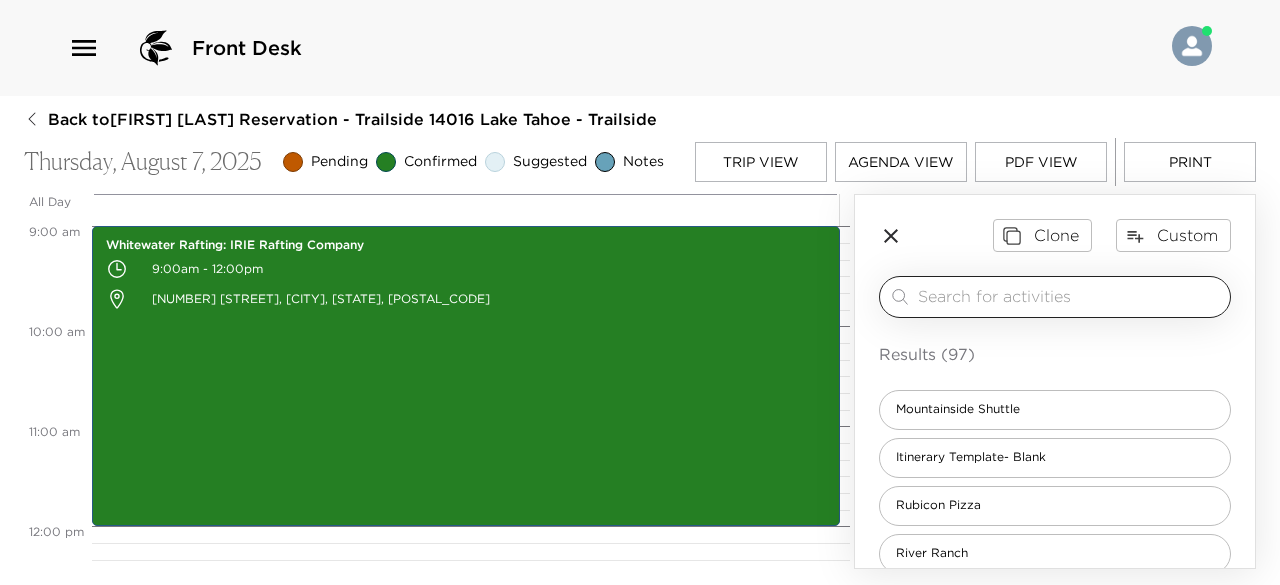 click at bounding box center [1070, 296] 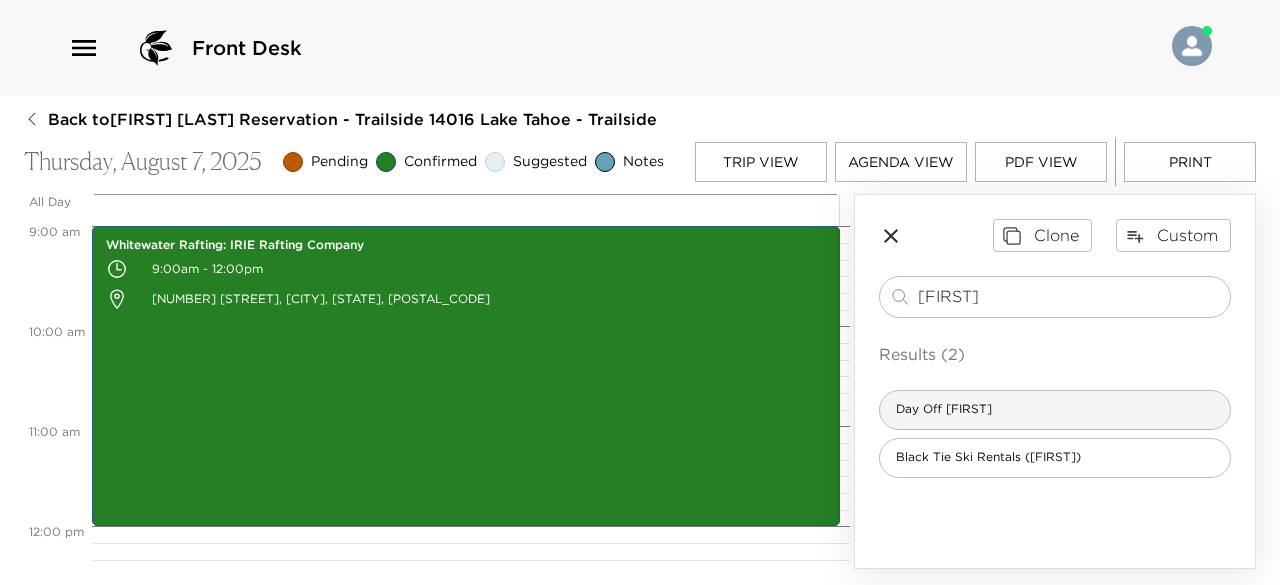 type on "[FIRST]" 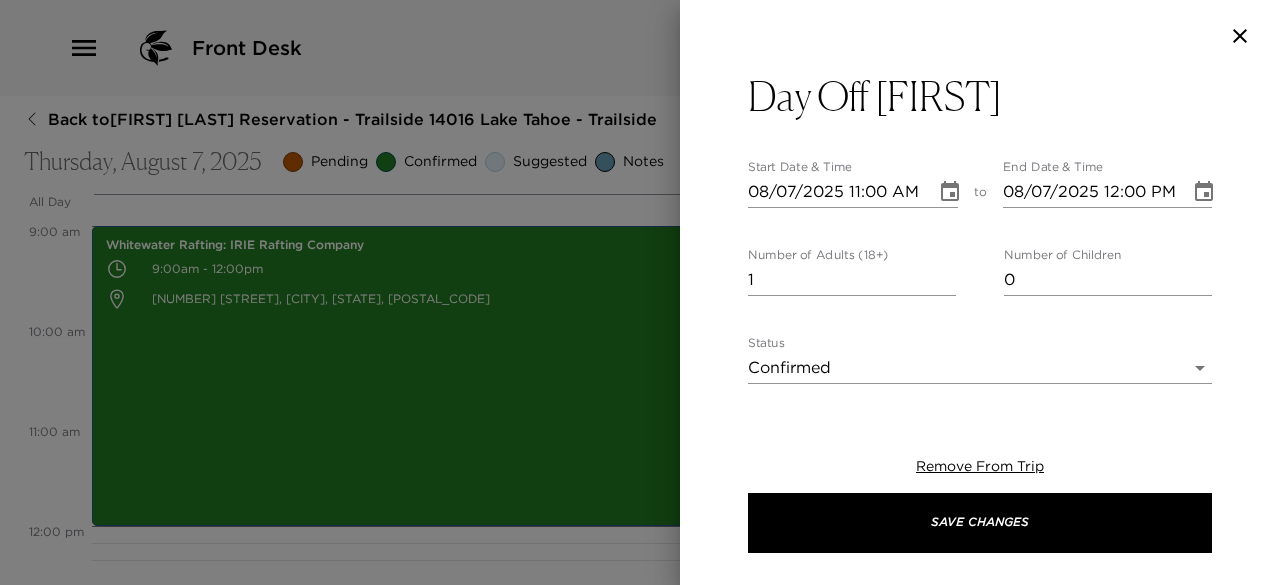 type on "I plan to be off this day. My colleague, [FIRST] [LAST], will be available to answer any questions and provide any assistance you may need in my absence. I will return on xxxxxxxxxx.
Concierge: [FIRST] [LAST]
Phone: [PHONE]
Email: [EMAIL]" 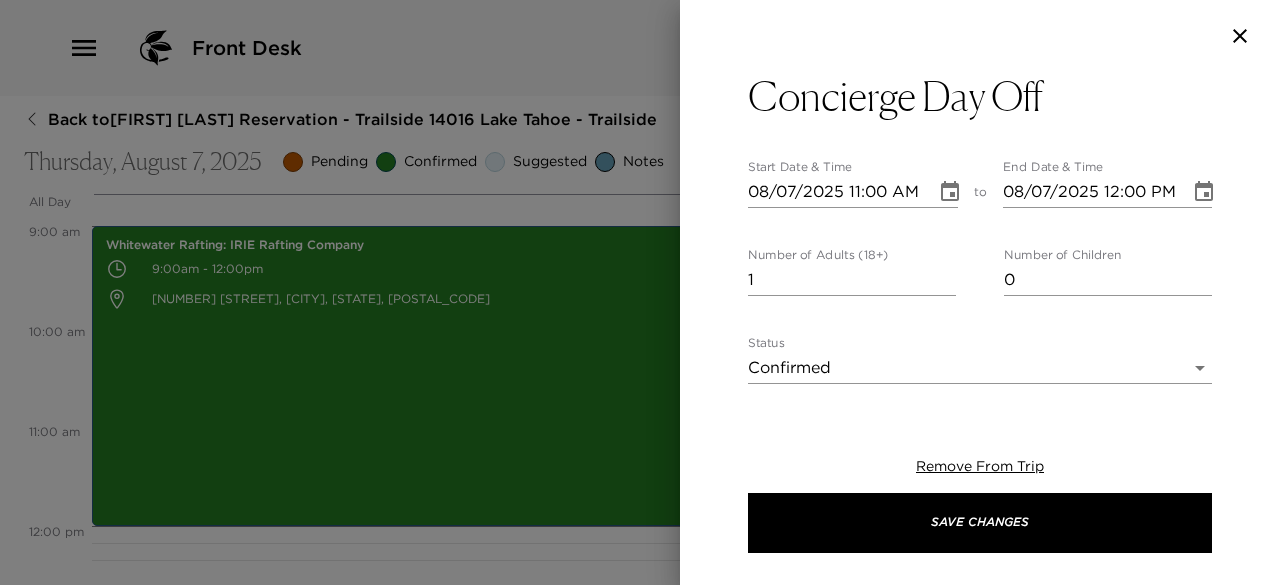 click 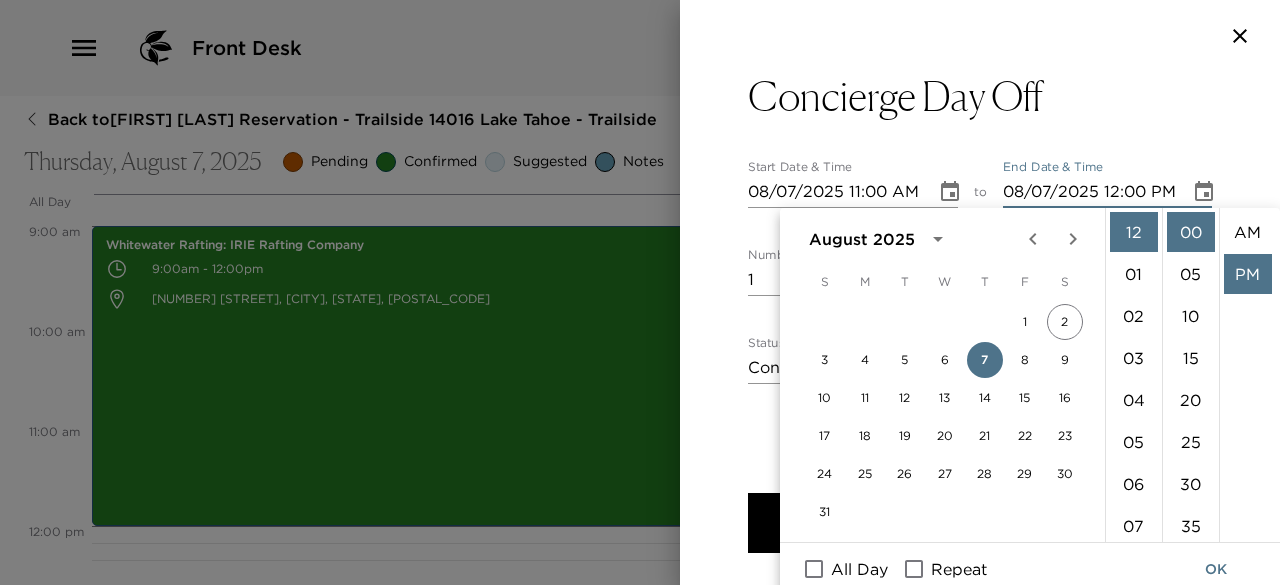 scroll, scrollTop: 42, scrollLeft: 0, axis: vertical 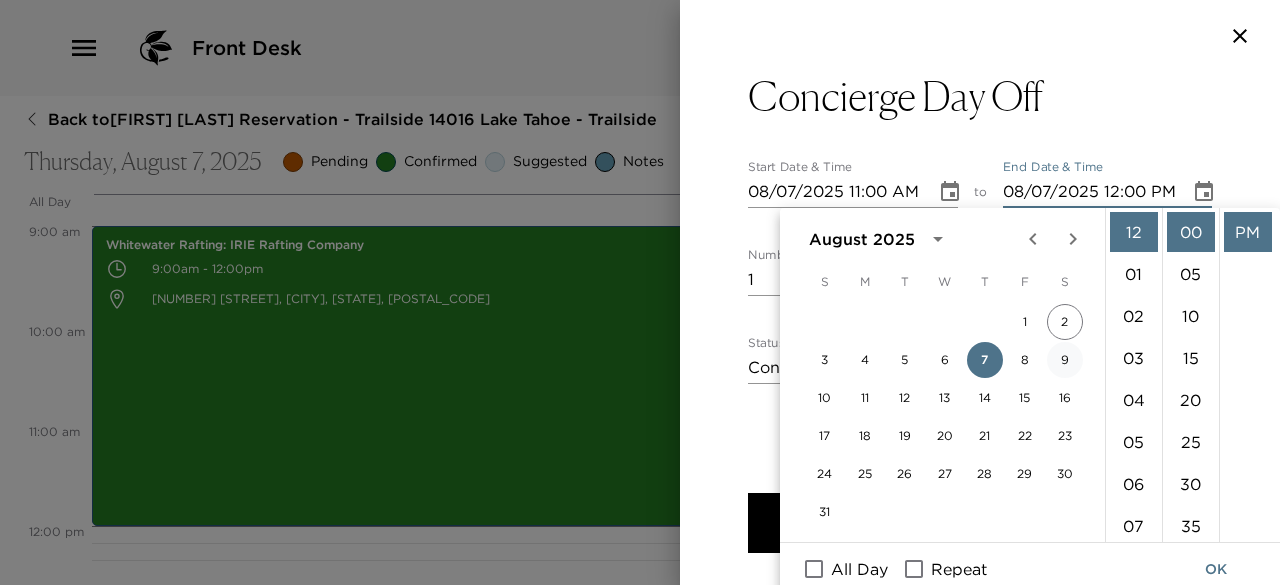 click on "9" at bounding box center [1065, 360] 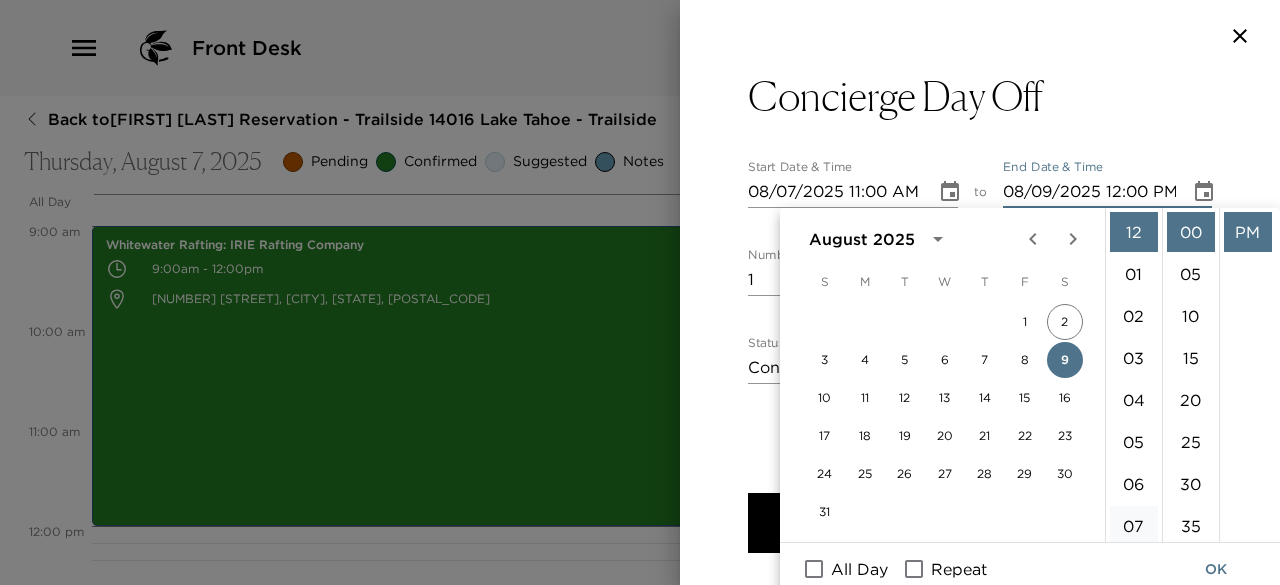 scroll, scrollTop: 74, scrollLeft: 0, axis: vertical 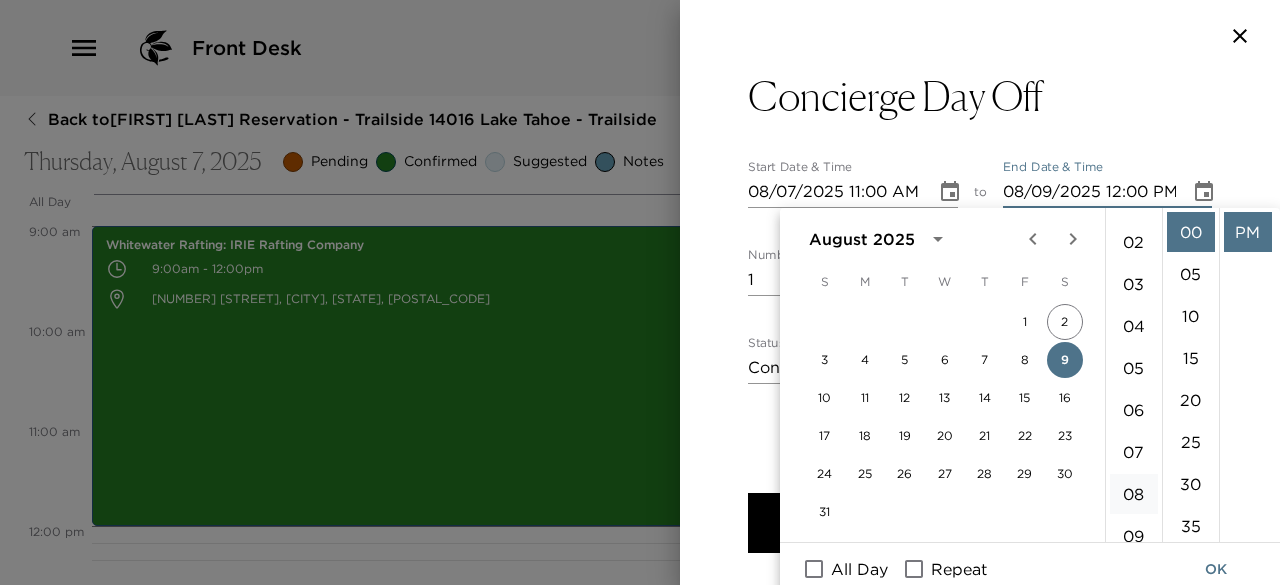 click on "08" at bounding box center [1134, 494] 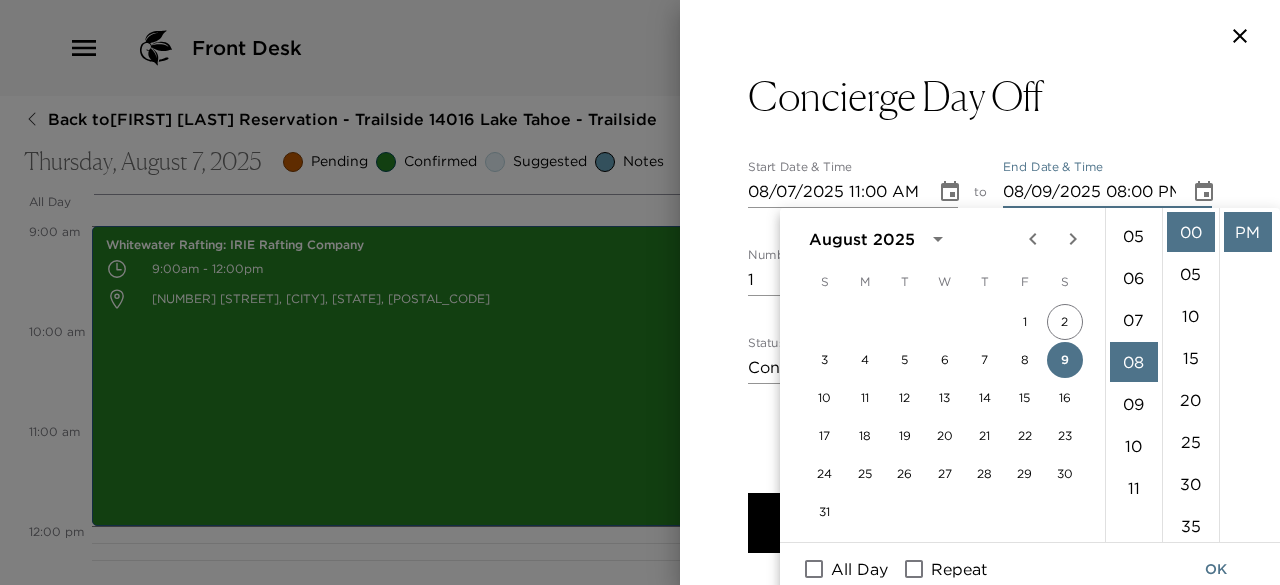 scroll, scrollTop: 336, scrollLeft: 0, axis: vertical 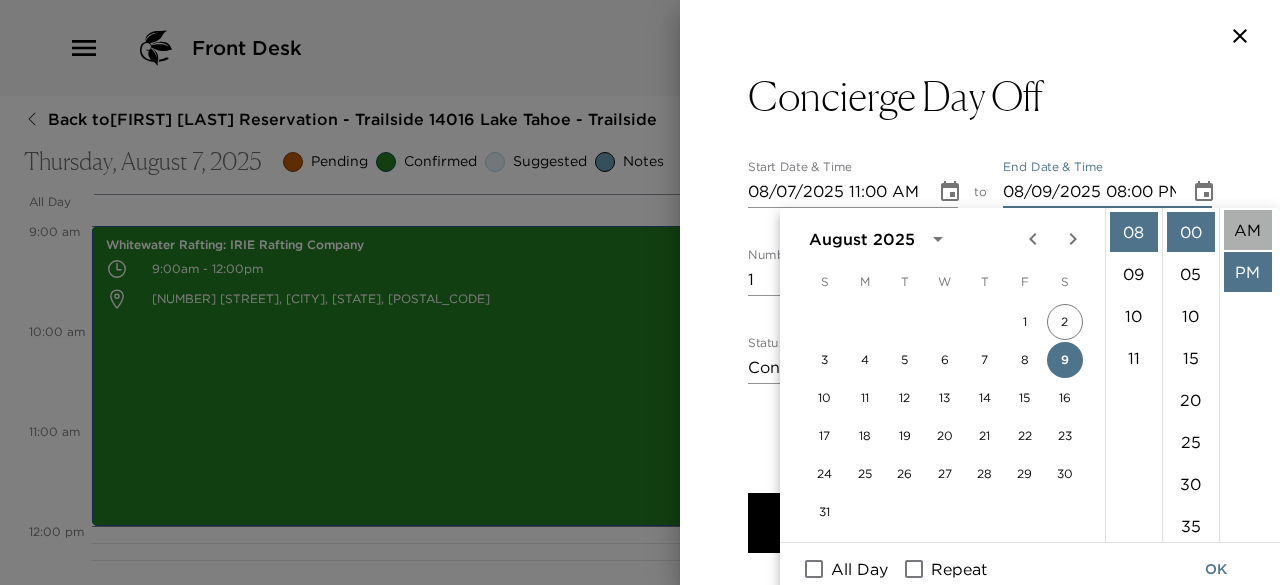 click on "AM" at bounding box center (1248, 230) 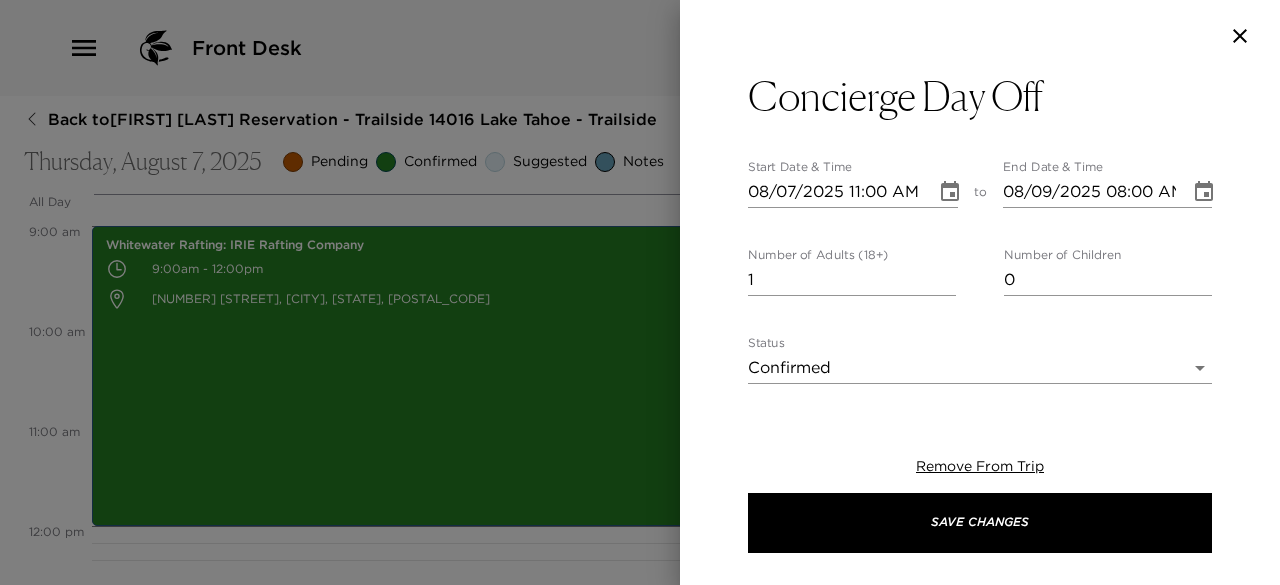 scroll, scrollTop: 0, scrollLeft: 0, axis: both 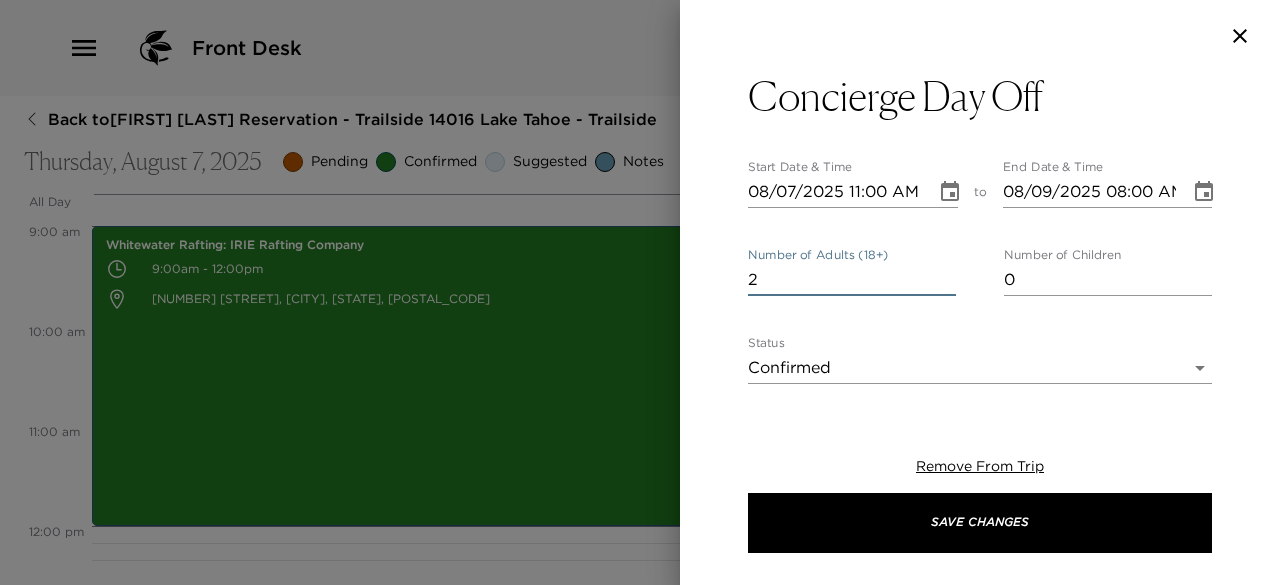 click on "2" at bounding box center (852, 280) 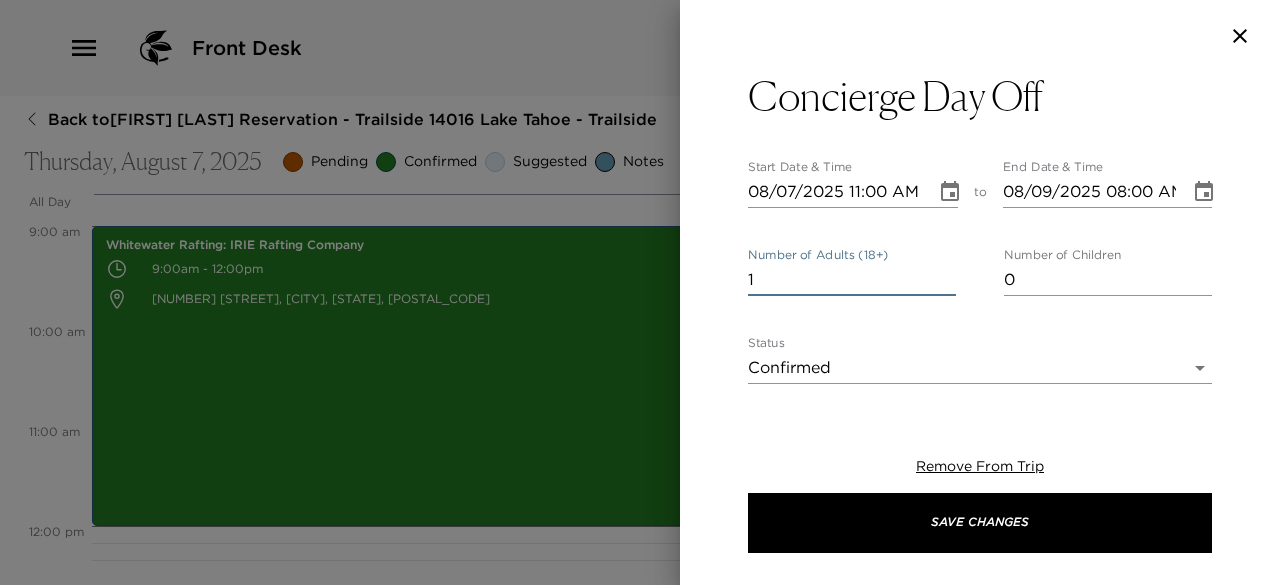 click on "1" at bounding box center [852, 280] 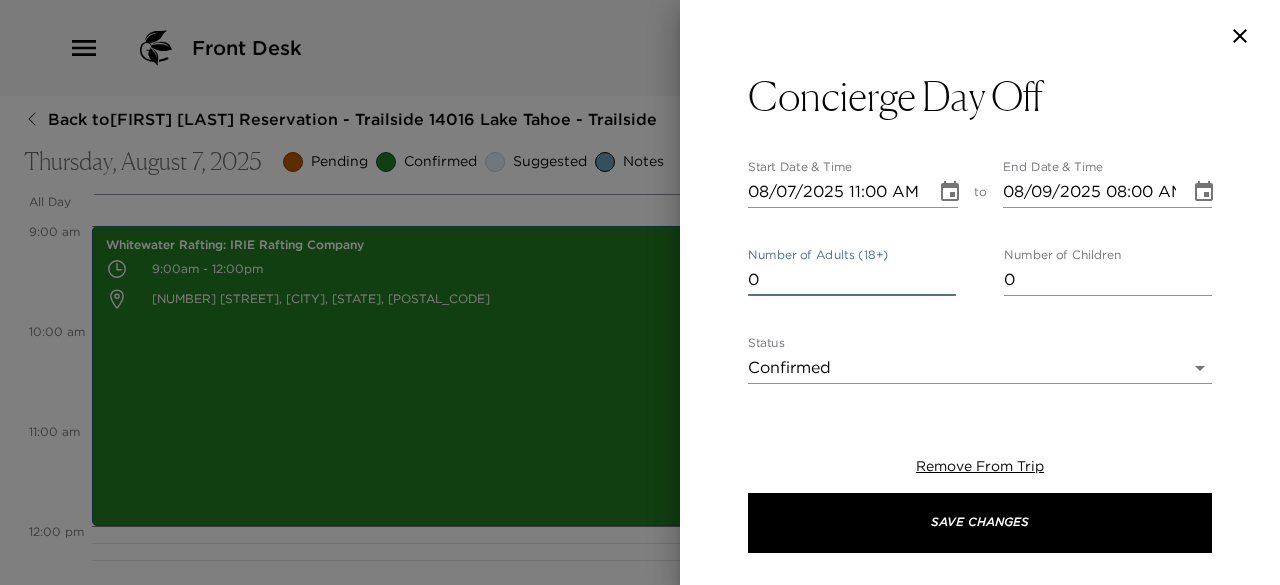 type on "0" 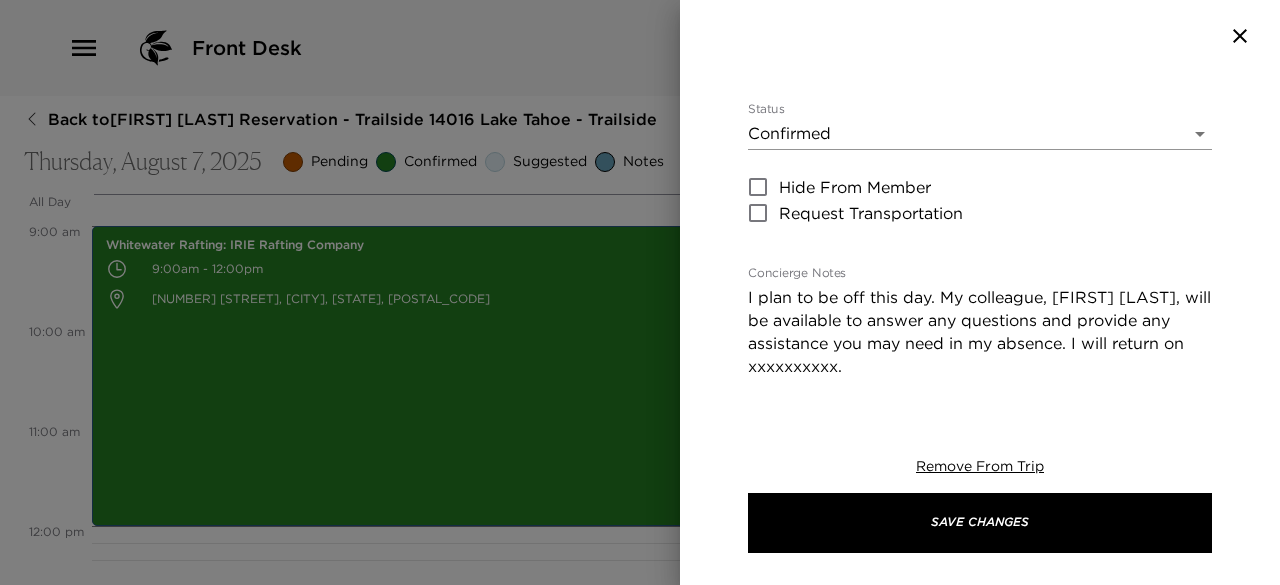 scroll, scrollTop: 235, scrollLeft: 0, axis: vertical 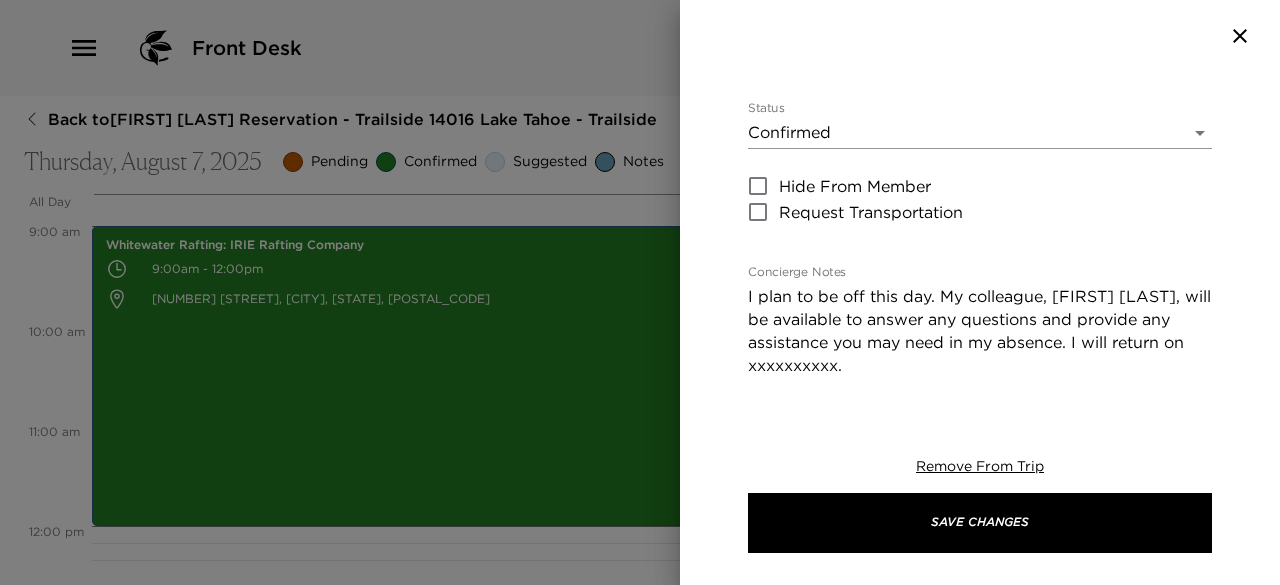 click on "I plan to be off this day. My colleague, [FIRST] [LAST], will be available to answer any questions and provide any assistance you may need in my absence. I will return on xxxxxxxxxx.
Concierge: [FIRST] [LAST]
Phone: [PHONE]
Email: [EMAIL]" at bounding box center (980, 377) 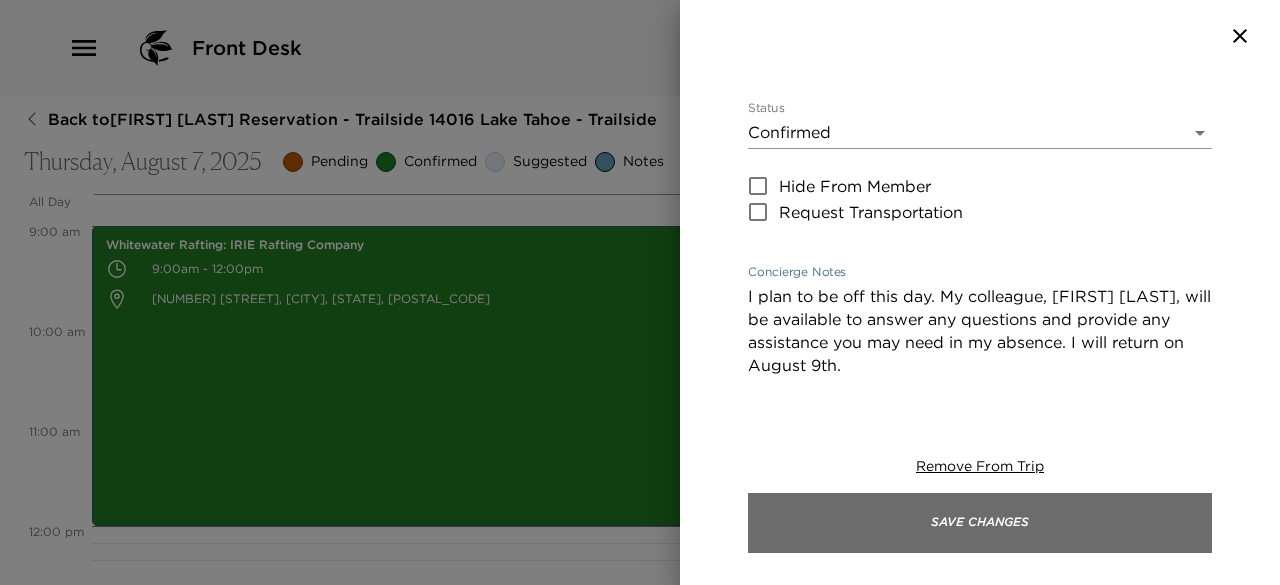 type on "I plan to be off this day. My colleague, [FIRST] [LAST], will be available to answer any questions and provide any assistance you may need in my absence. I will return on August 9th.
Concierge: [FIRST] [LAST]
Phone: [PHONE]
Email: [EMAIL]" 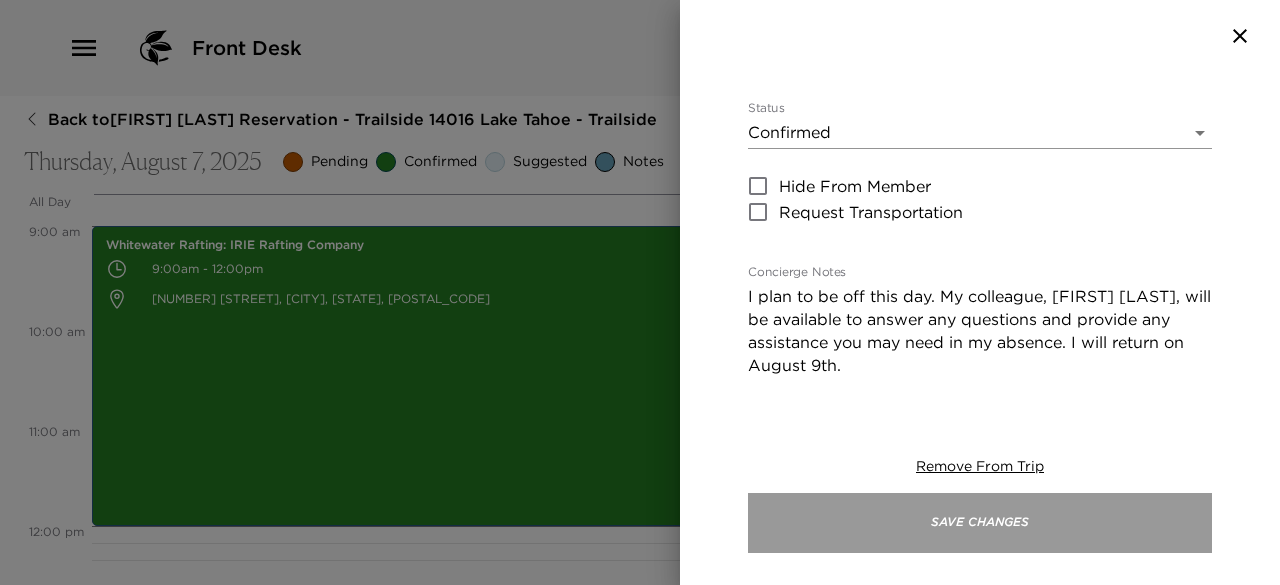 click on "Save Changes" at bounding box center [980, 523] 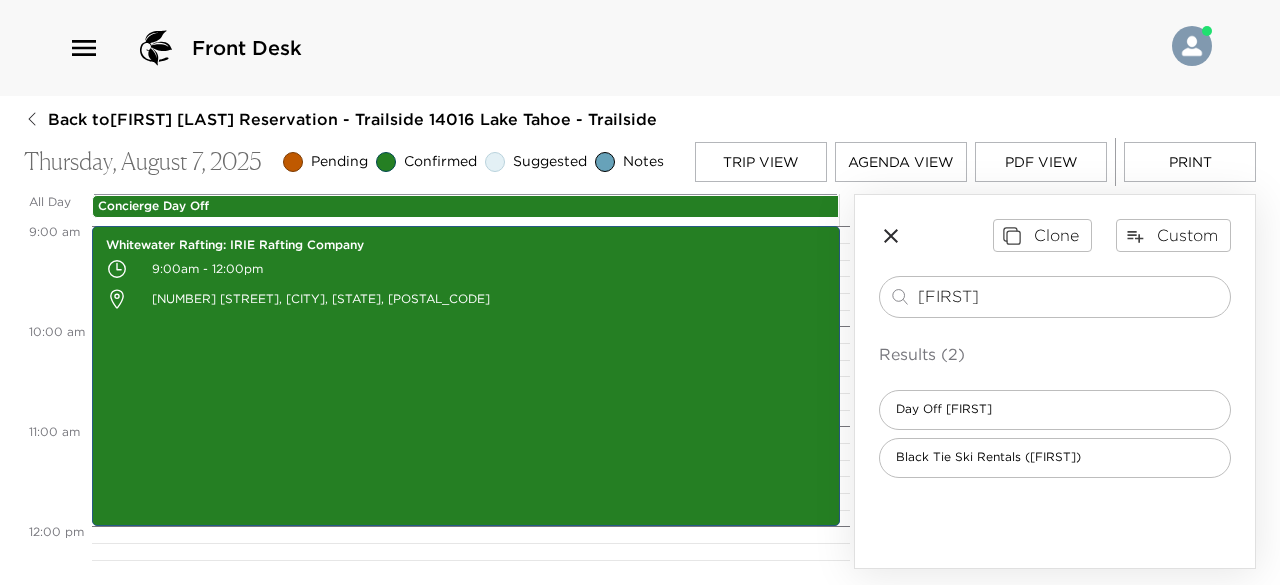 click on "Trip View" at bounding box center [761, 162] 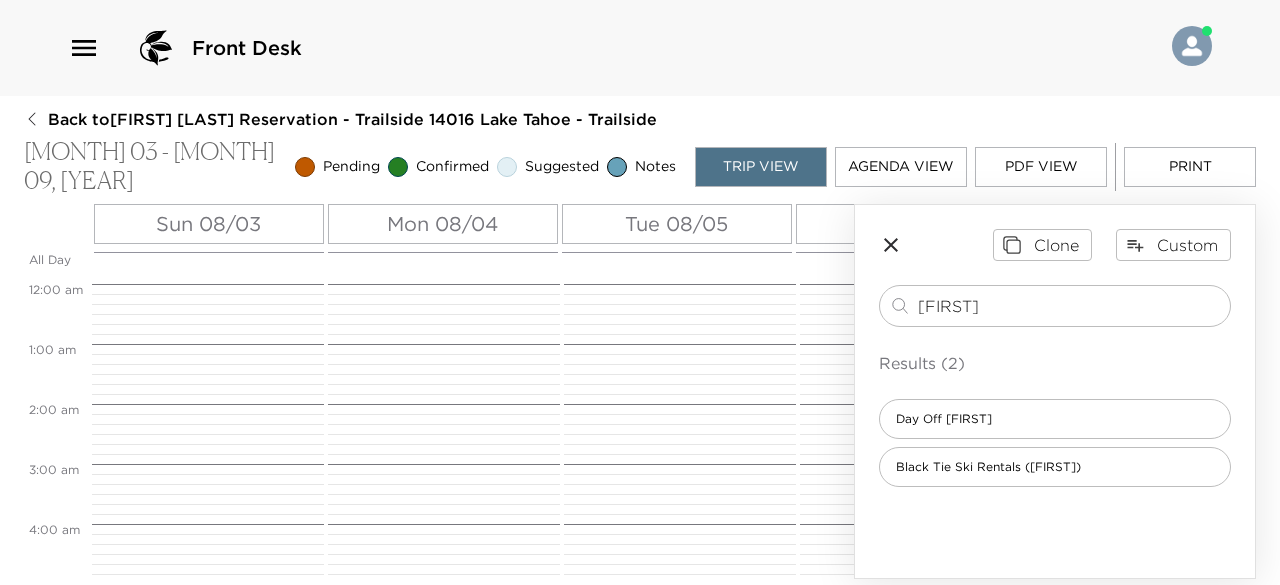 scroll, scrollTop: 540, scrollLeft: 0, axis: vertical 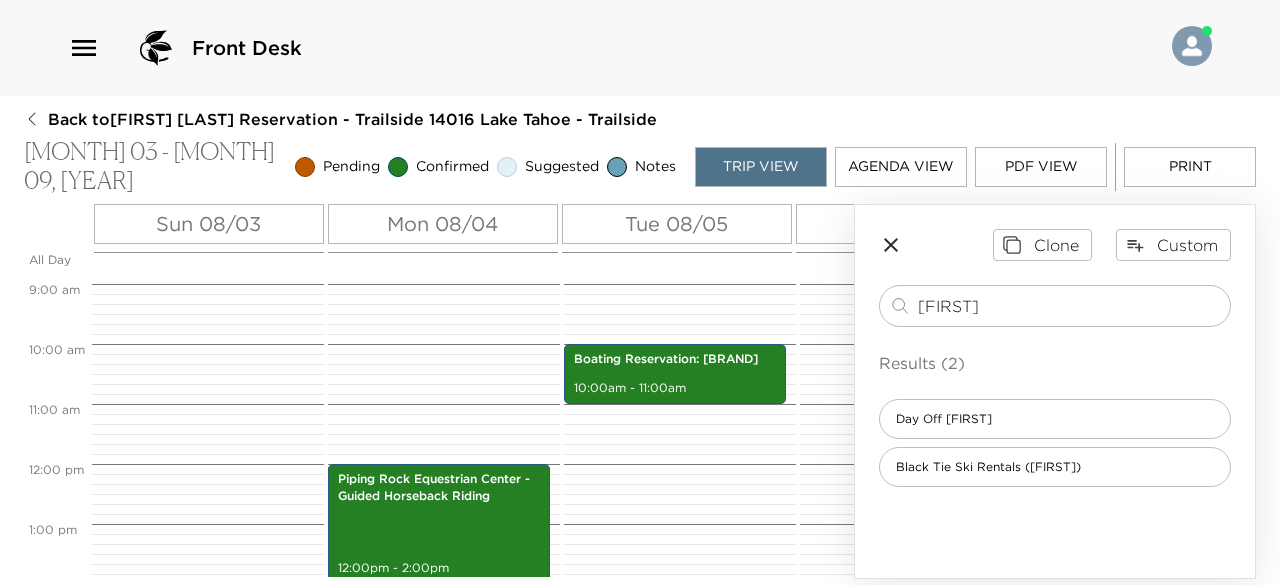 click on "Sun 08/03" at bounding box center [208, 224] 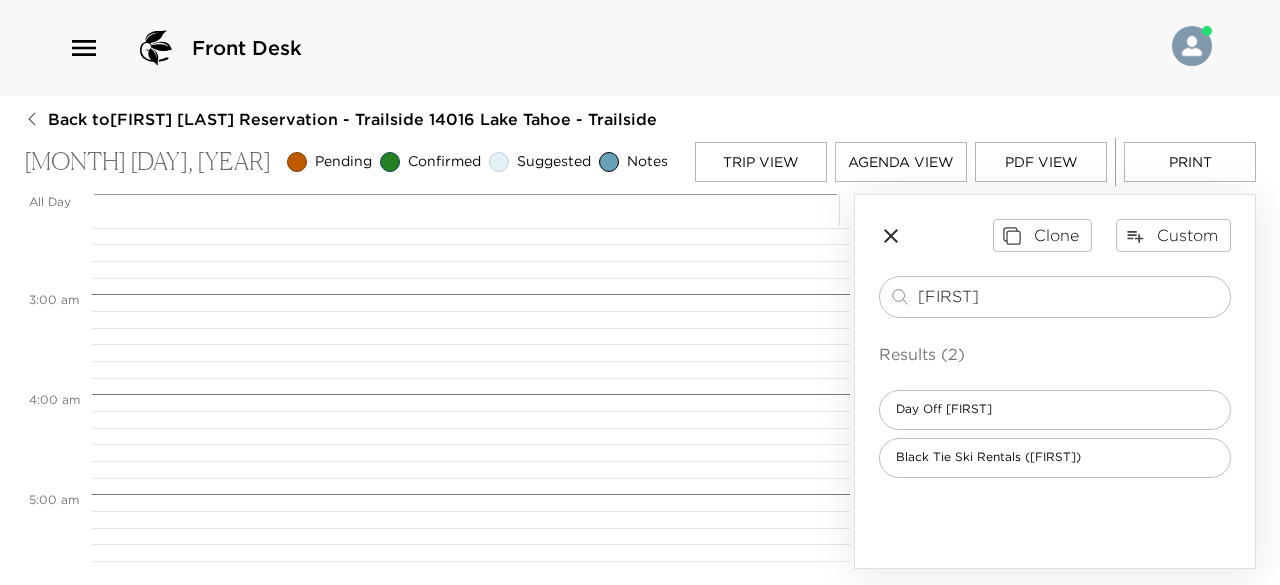 scroll, scrollTop: 0, scrollLeft: 0, axis: both 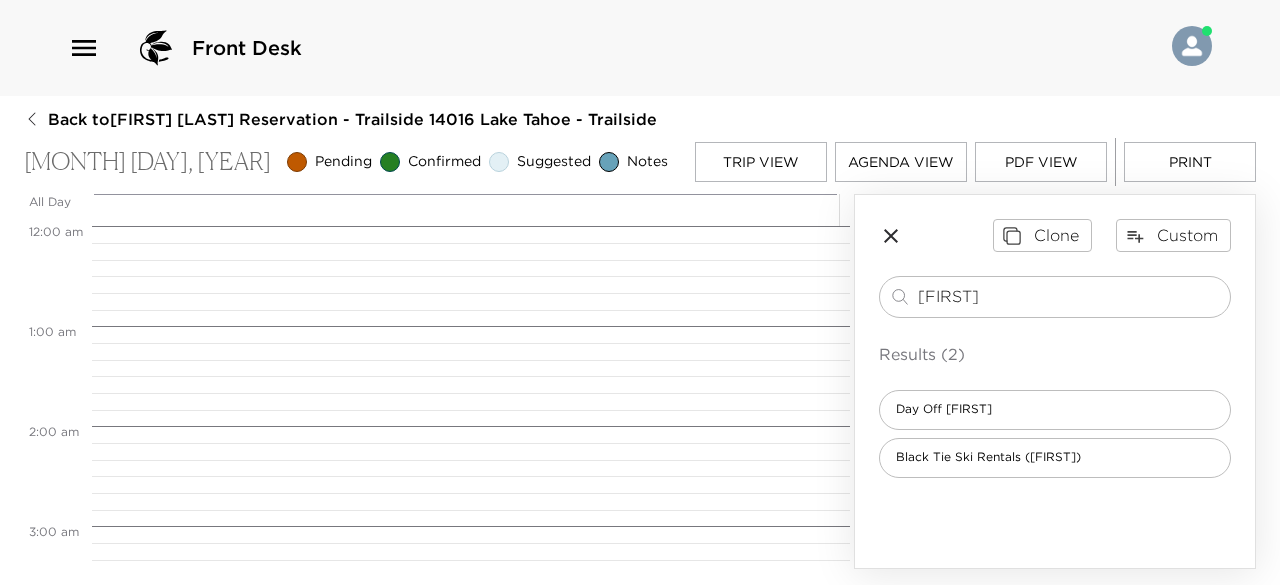 drag, startPoint x: 978, startPoint y: 294, endPoint x: 756, endPoint y: 289, distance: 222.0563 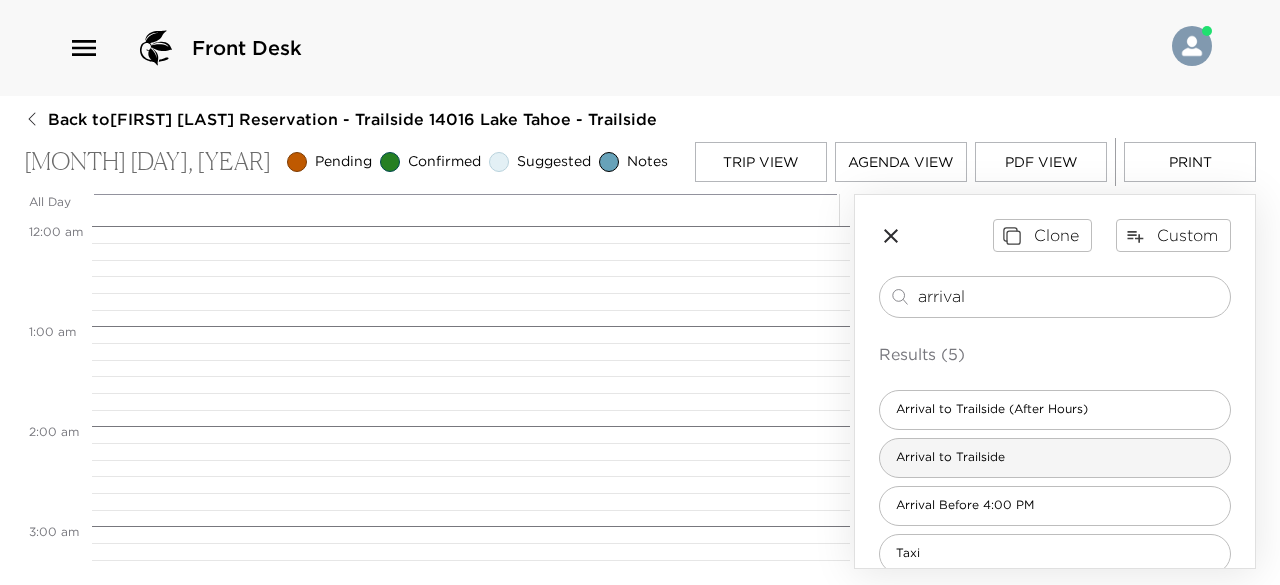 type on "arrival" 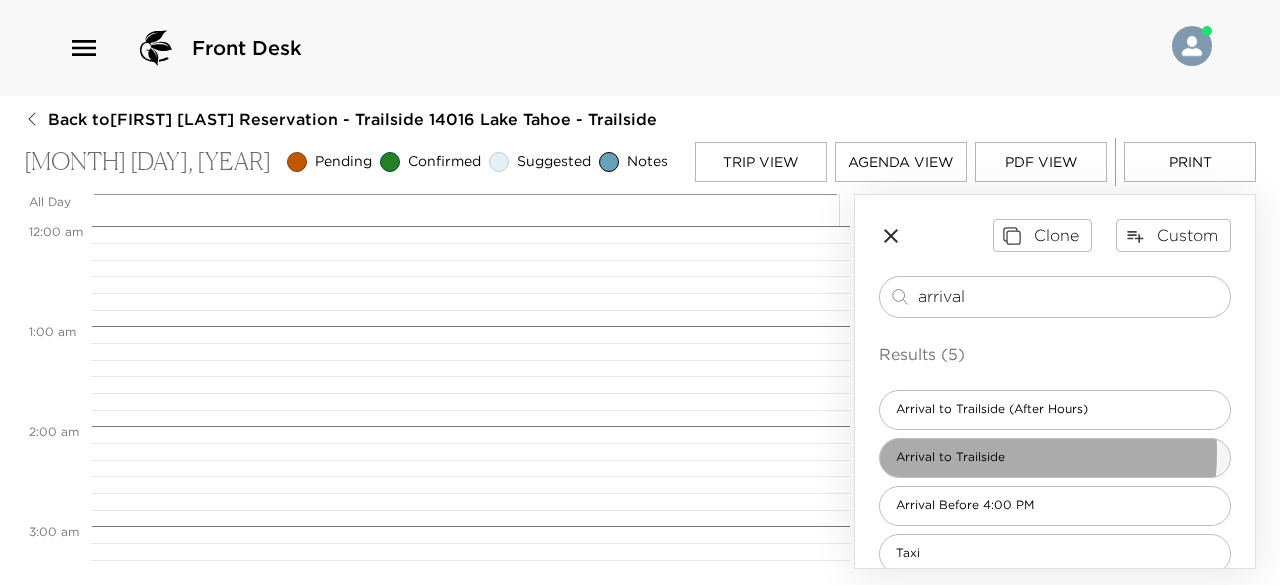 click on "Arrival to Trailside" at bounding box center (950, 457) 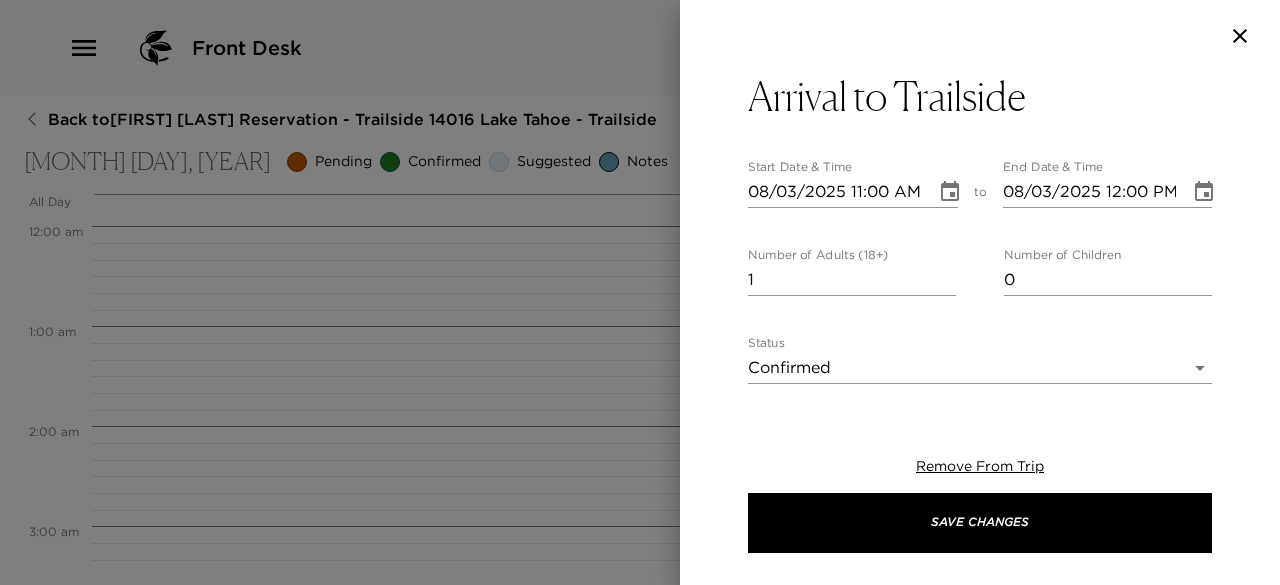 click on "0" at bounding box center [852, 280] 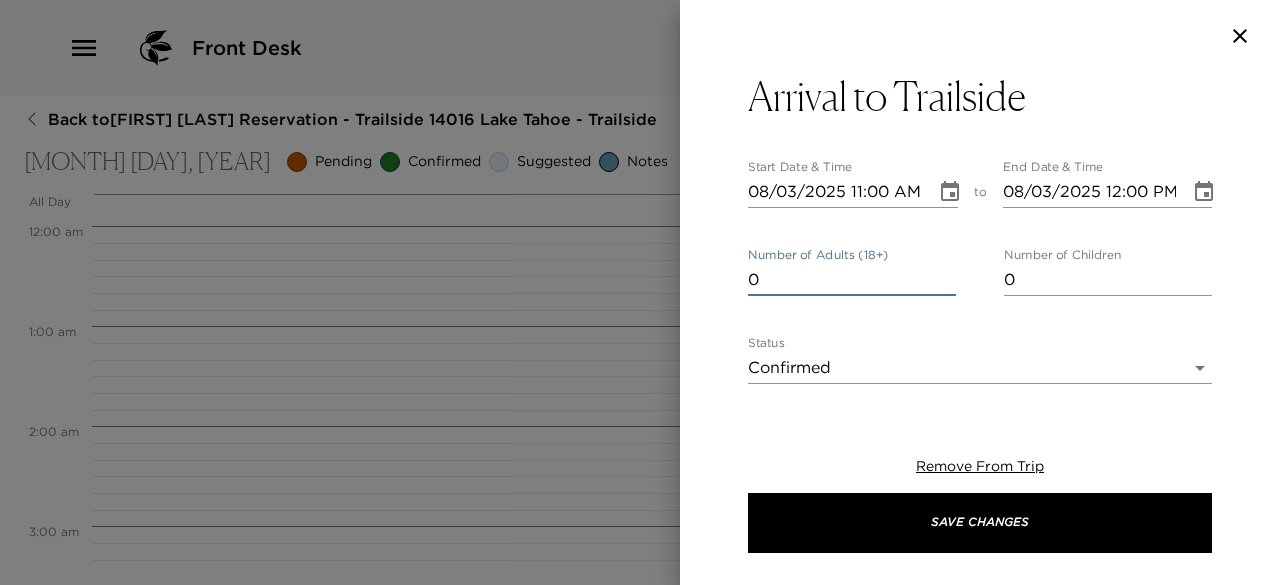 type on "1" 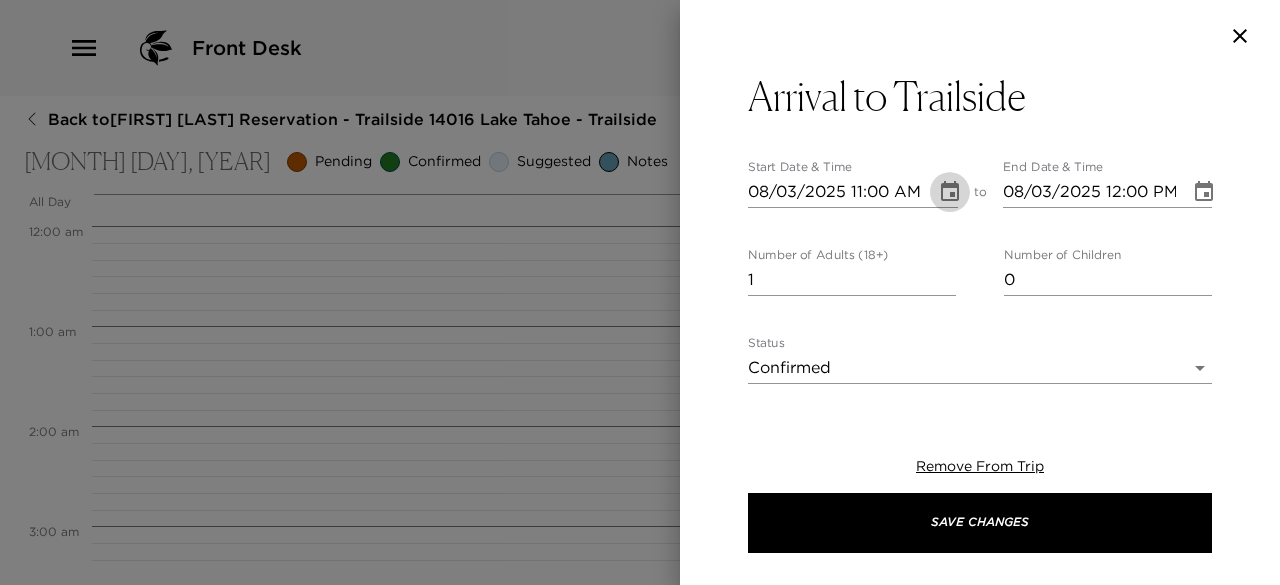 click 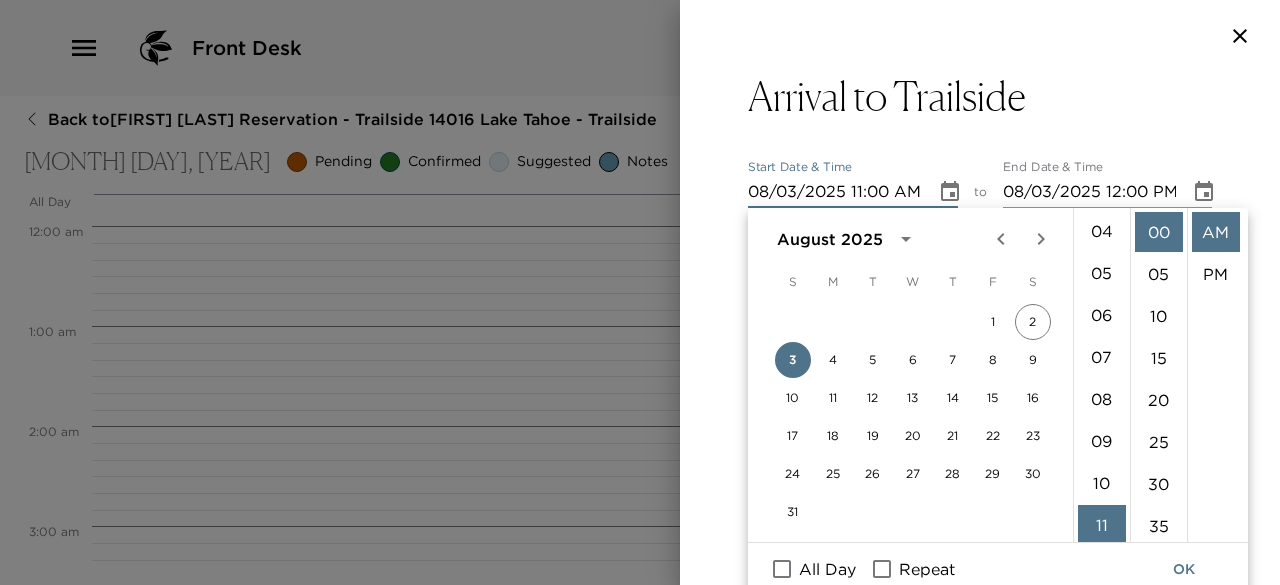 scroll, scrollTop: 168, scrollLeft: 0, axis: vertical 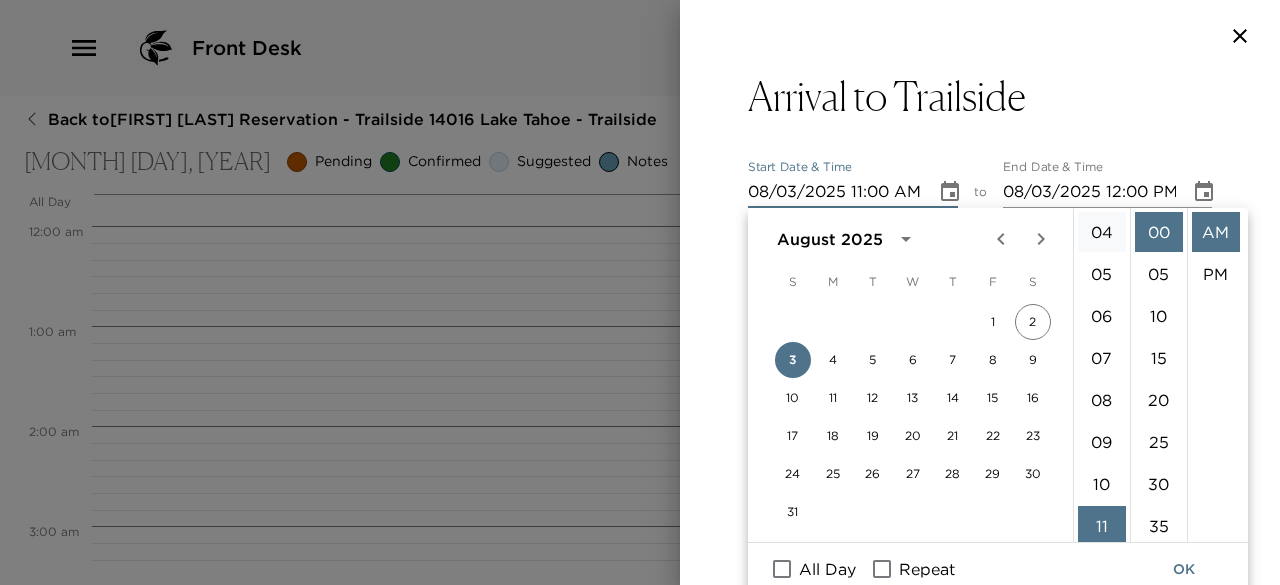 click on "04" at bounding box center [1102, 232] 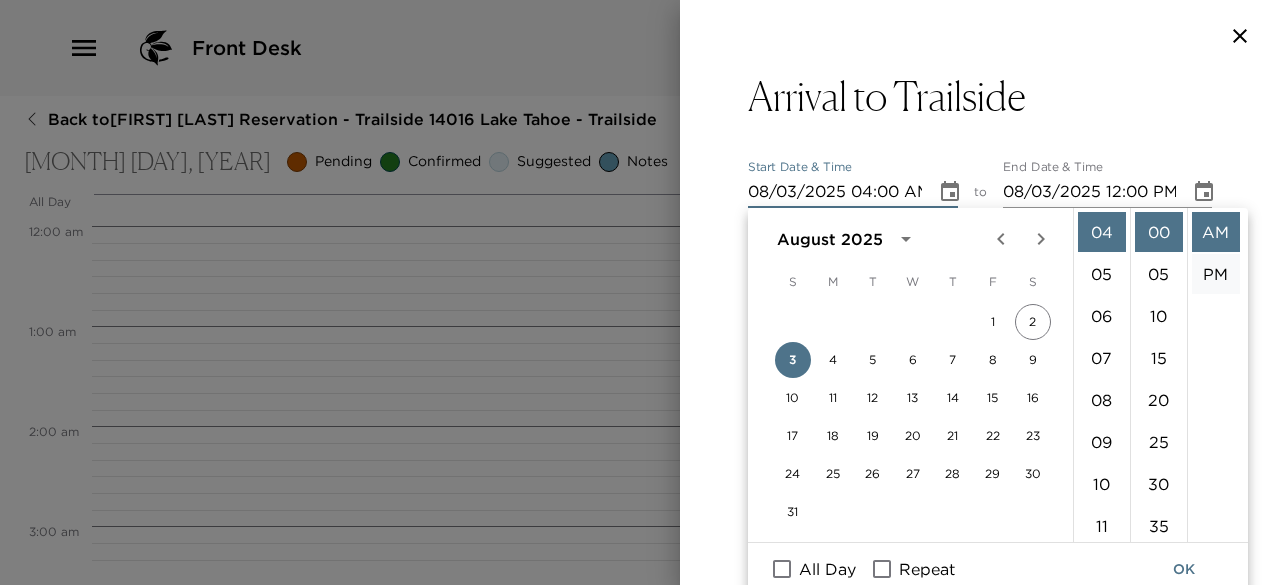 click on "PM" at bounding box center [1216, 274] 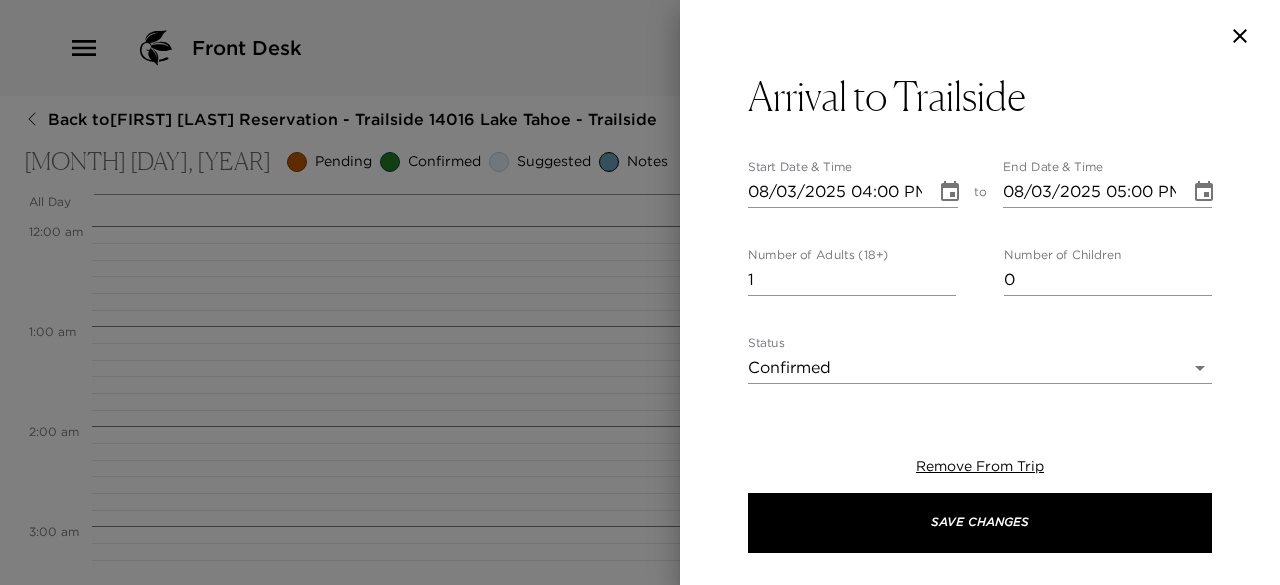 scroll, scrollTop: 42, scrollLeft: 0, axis: vertical 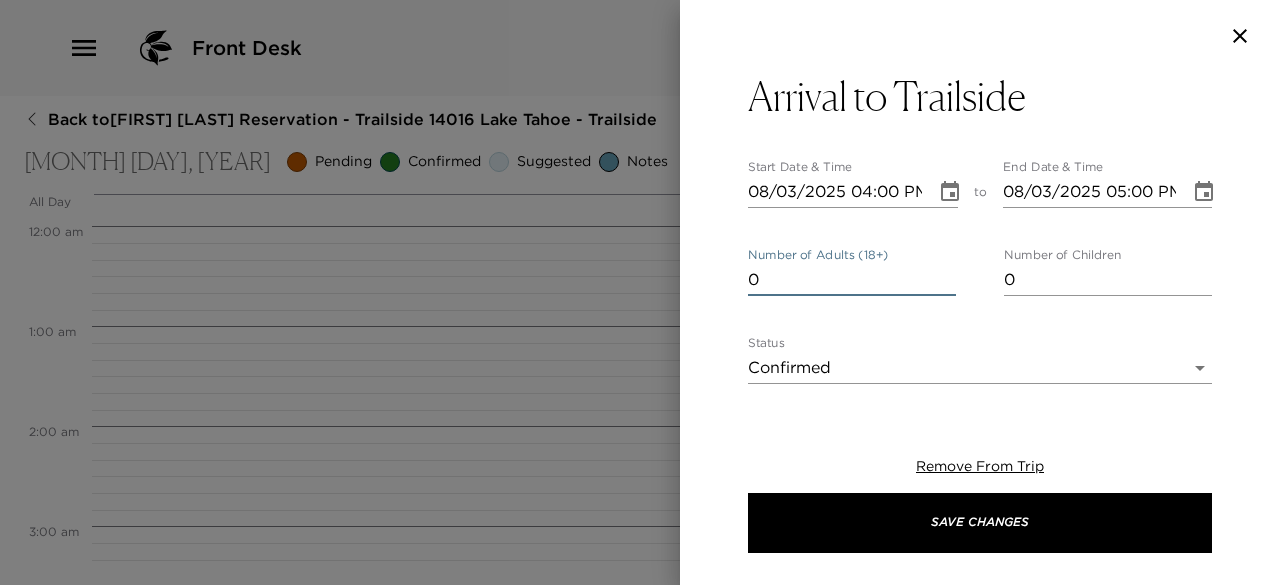 type on "0" 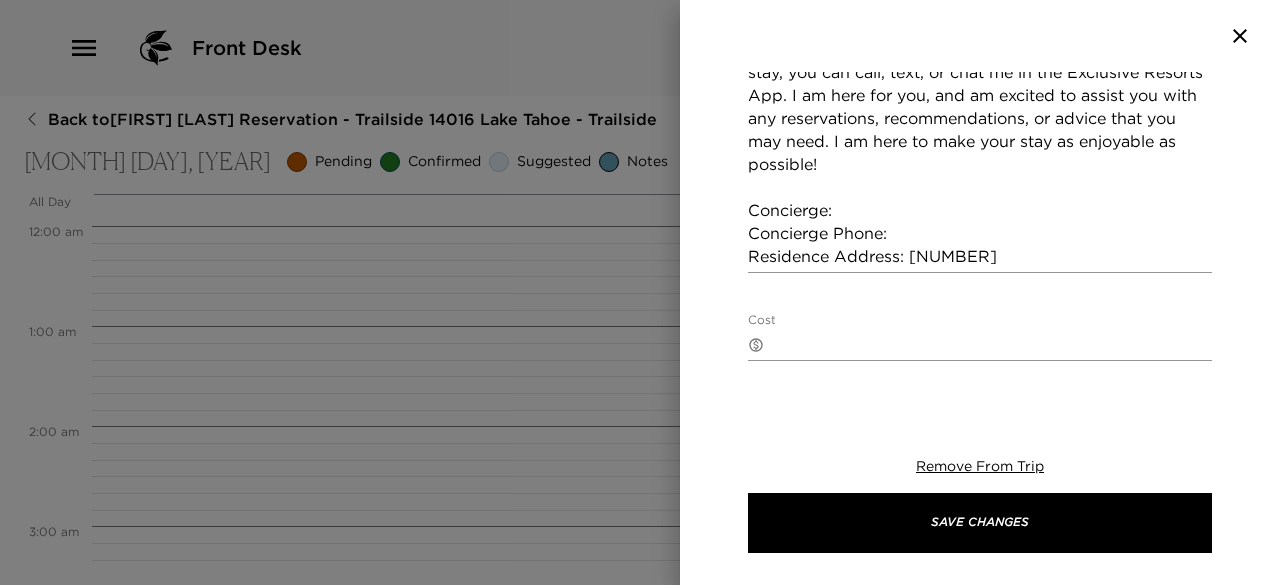 scroll, scrollTop: 550, scrollLeft: 0, axis: vertical 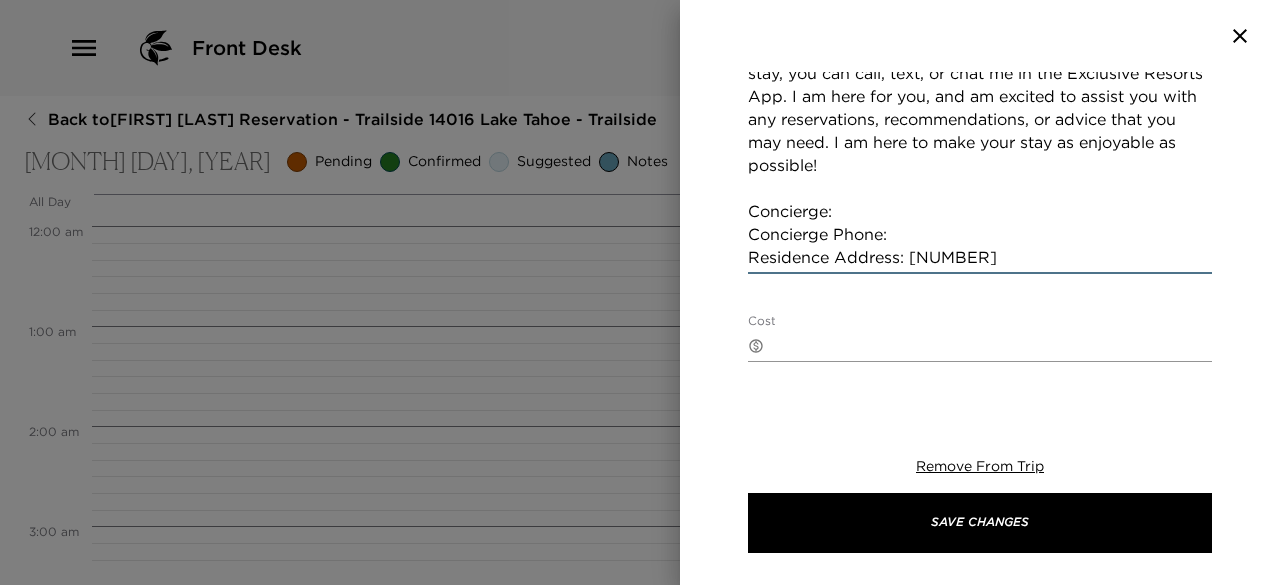 click on "Welcome to Lake Tahoe! Your home will be ready and waiting for your arrival today. I will be at your residence to welcome you for any questions and requests upon your arrival. For the fastest responses to questions during your stay, you can call, text, or chat me in the Exclusive Resorts App. I am here for you, and am excited to assist you with any reservations, recommendations, or advice that you may need. I am here to make your stay as enjoyable as possible!
Concierge:
Concierge Phone:
Residence Address: [NUMBER]" at bounding box center [980, 119] 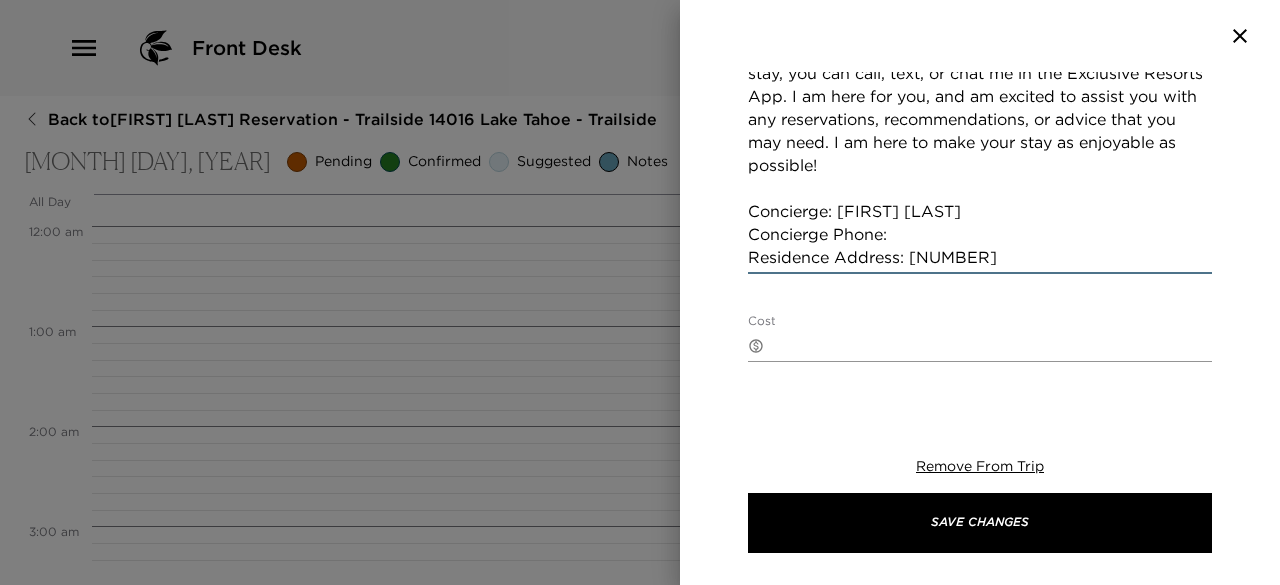 click on "Welcome to Lake Tahoe! Your home will be ready and waiting for your arrival today. I will be at your residence to welcome you for any questions and requests upon your arrival. For the fastest responses to questions during your stay, you can call, text, or chat me in the Exclusive Resorts App. I am here for you, and am excited to assist you with any reservations, recommendations, or advice that you may need. I am here to make your stay as enjoyable as possible!
Concierge: [FIRST] [LAST]
Concierge Phone:
Residence Address: [NUMBER]" at bounding box center [980, 119] 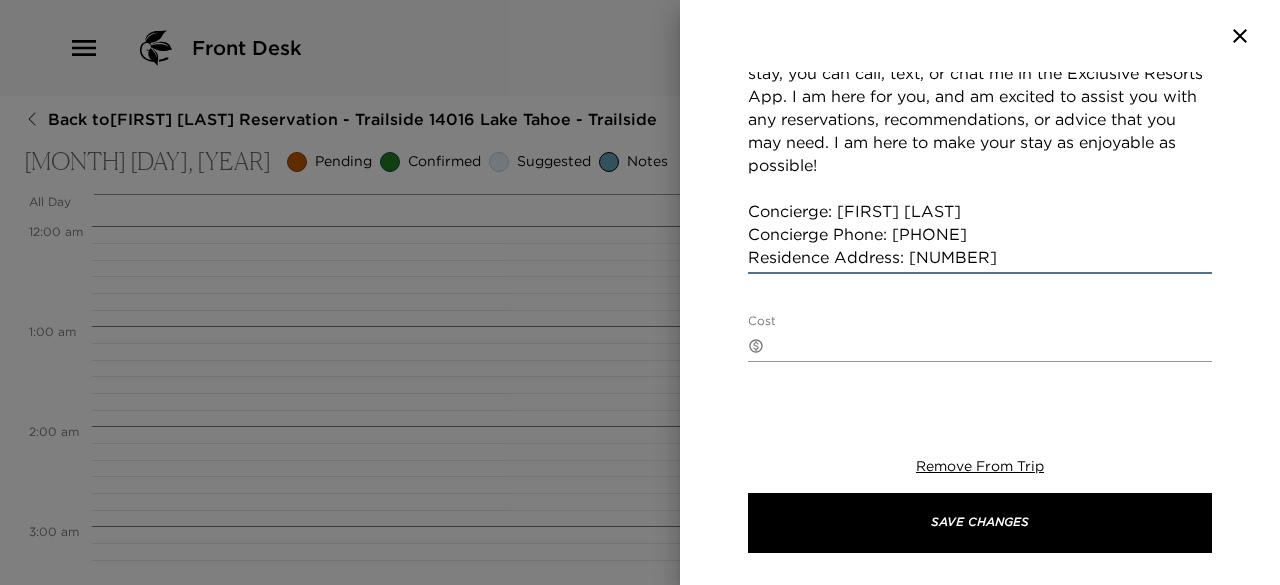 click on "Welcome to Lake Tahoe! Your home will be ready and waiting for your arrival today. I will be at your residence to welcome you for any questions and requests upon your arrival. For the fastest responses to questions during your stay, you can call, text, or chat me in the Exclusive Resorts App. I am here for you, and am excited to assist you with any reservations, recommendations, or advice that you may need. I am here to make your stay as enjoyable as possible!
Concierge: [FIRST] [LAST]
Concierge Phone: [PHONE]
Residence Address: [NUMBER]" at bounding box center [980, 119] 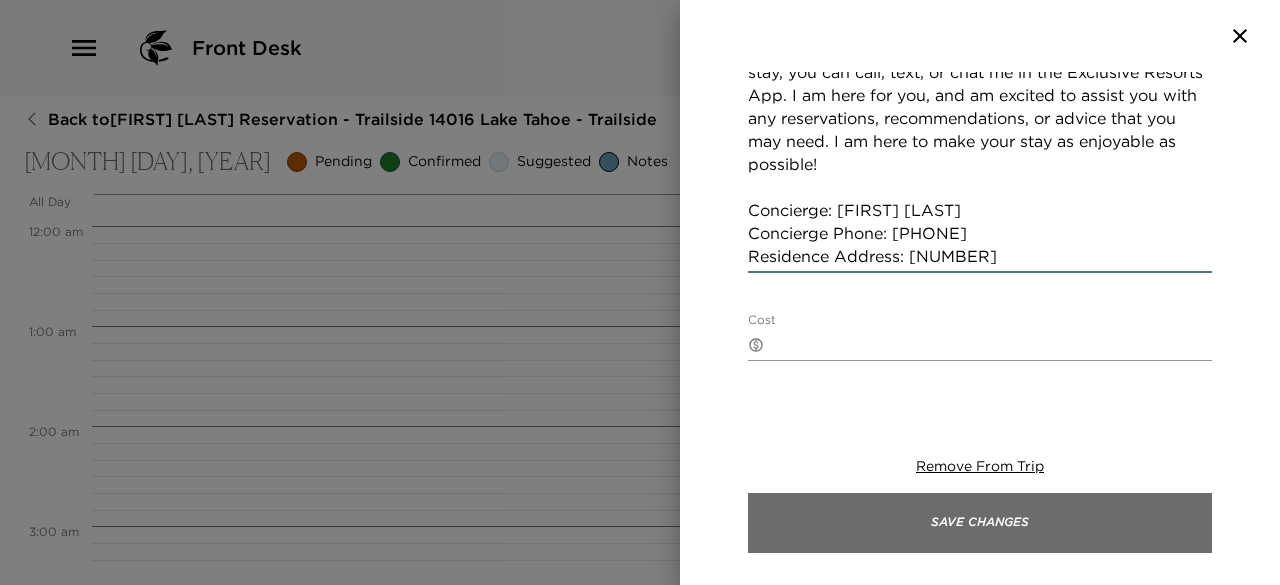 type on "Welcome to Lake Tahoe! Your home will be ready and waiting for your arrival today. I will be at your residence to welcome you for any questions and requests upon your arrival. For the fastest responses to questions during your stay, you can call, text, or chat me in the Exclusive Resorts App. I am here for you, and am excited to assist you with any reservations, recommendations, or advice that you may need. I am here to make your stay as enjoyable as possible!
Concierge: [FIRST] [LAST]
Concierge Phone: [PHONE]
Residence Address: [NUMBER]" 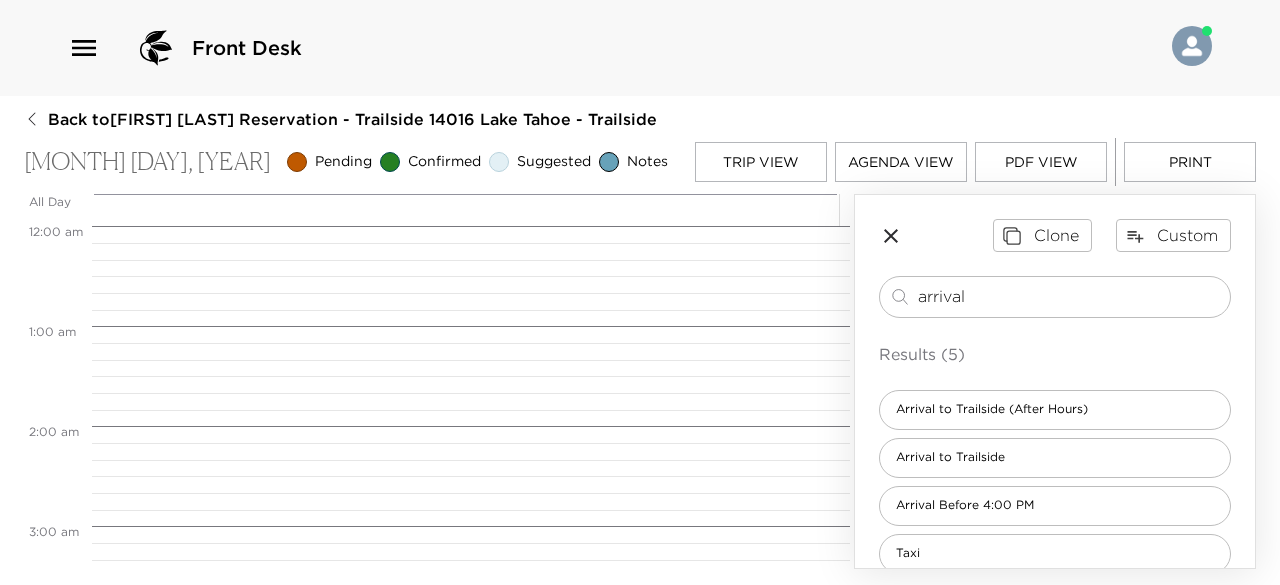 drag, startPoint x: 974, startPoint y: 293, endPoint x: 731, endPoint y: 307, distance: 243.40295 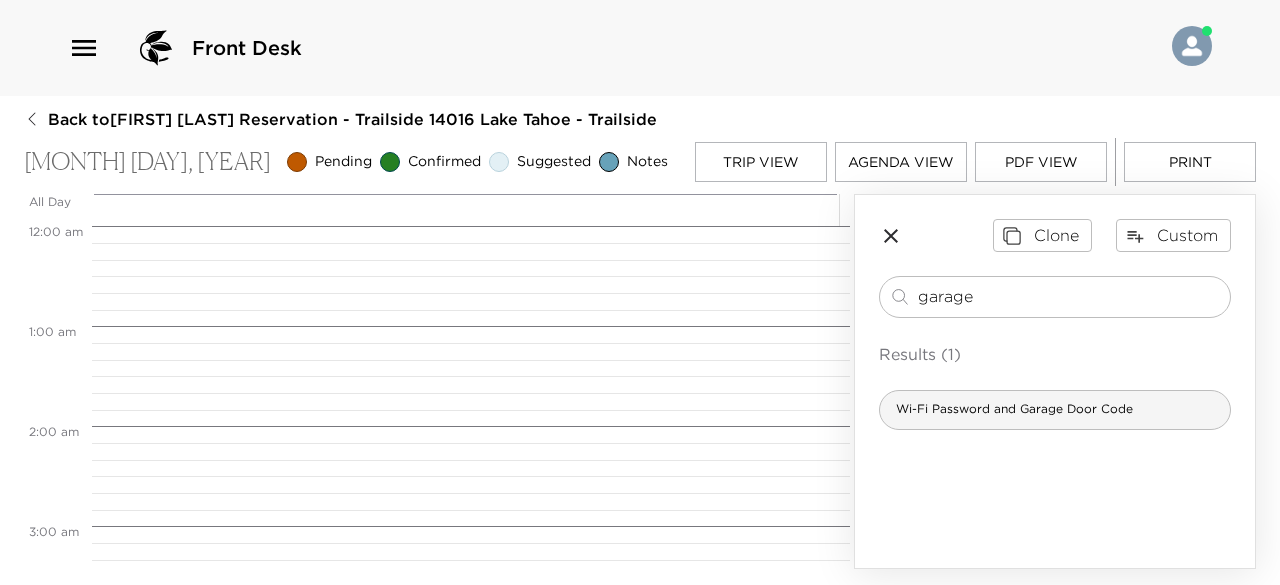 type on "garage" 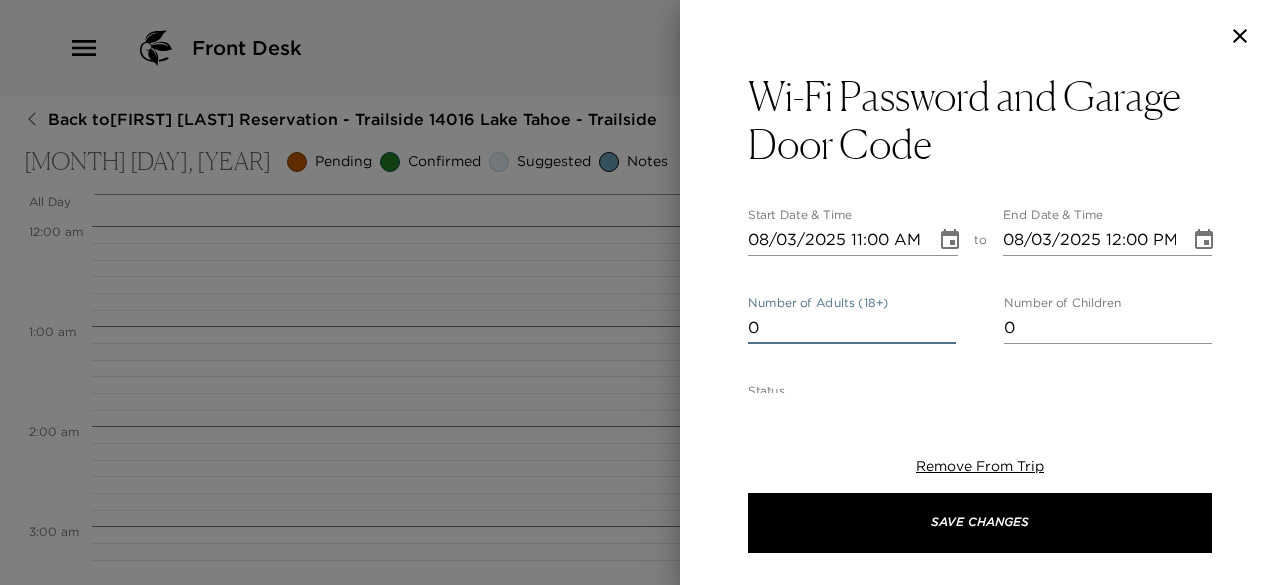 click on "0" at bounding box center [852, 328] 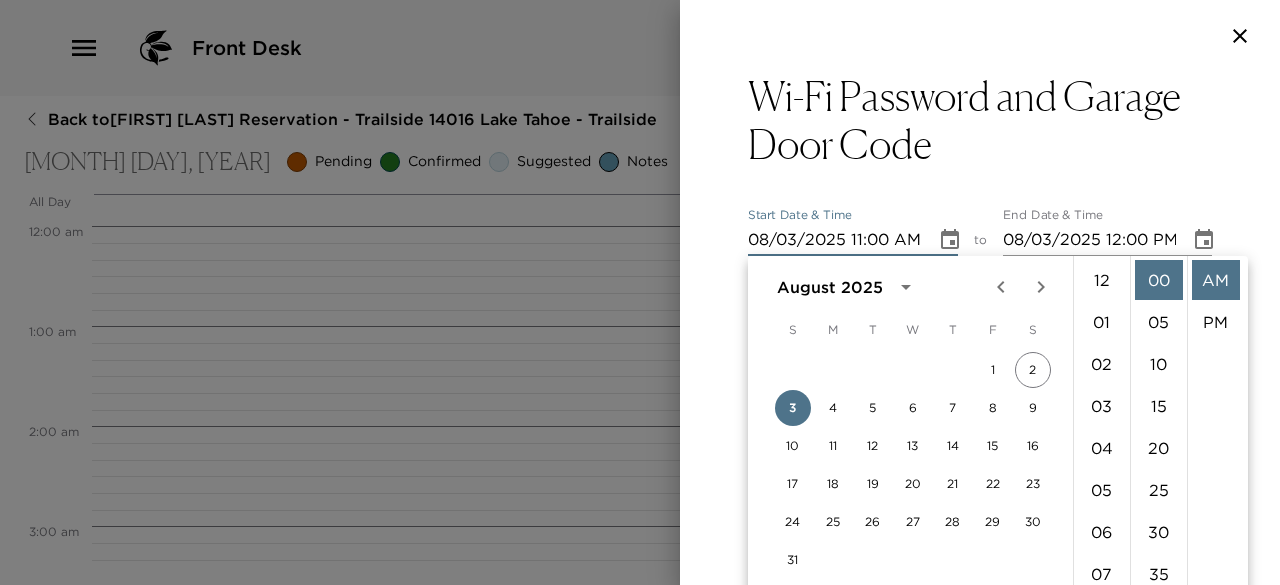 scroll, scrollTop: 462, scrollLeft: 0, axis: vertical 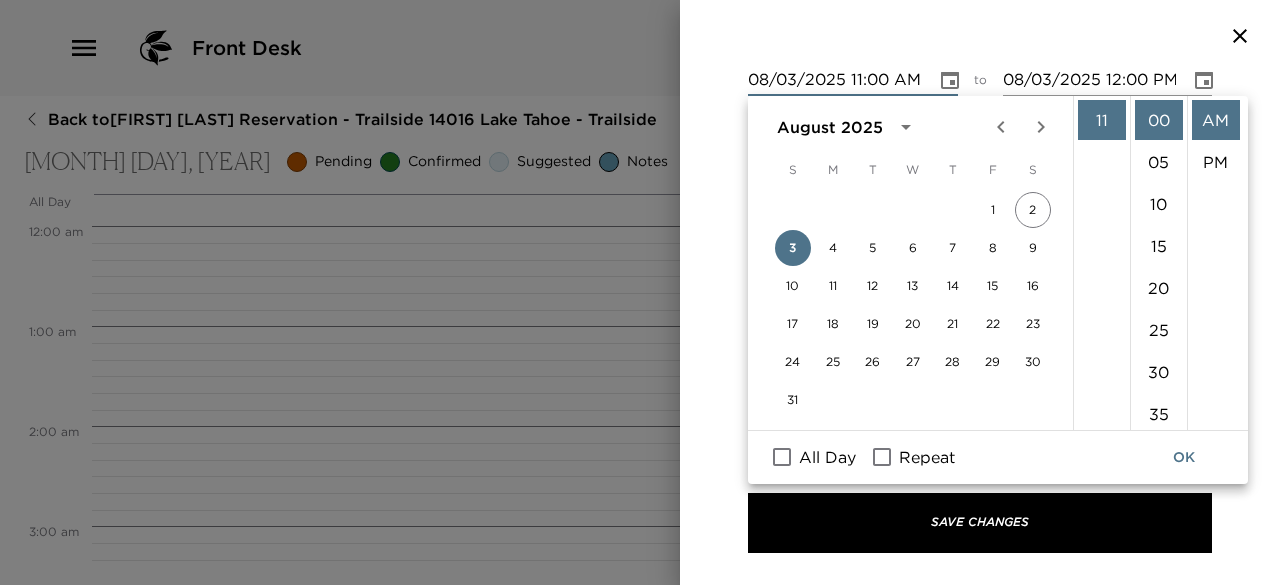 click on "All Day" at bounding box center (782, 457) 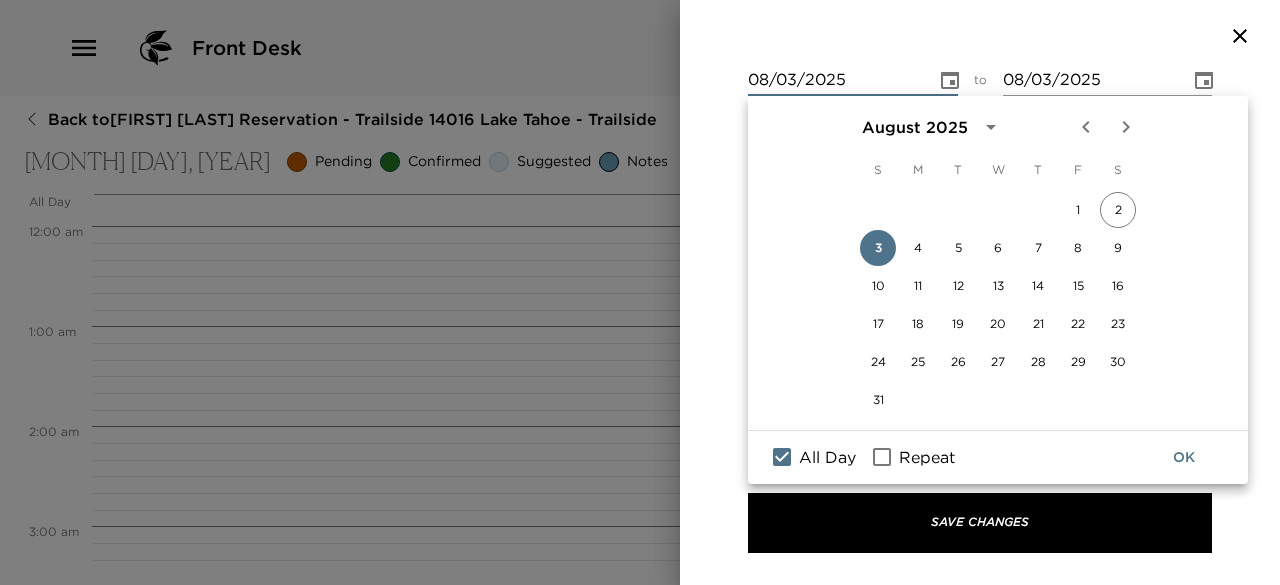 click on "OK" at bounding box center [1184, 457] 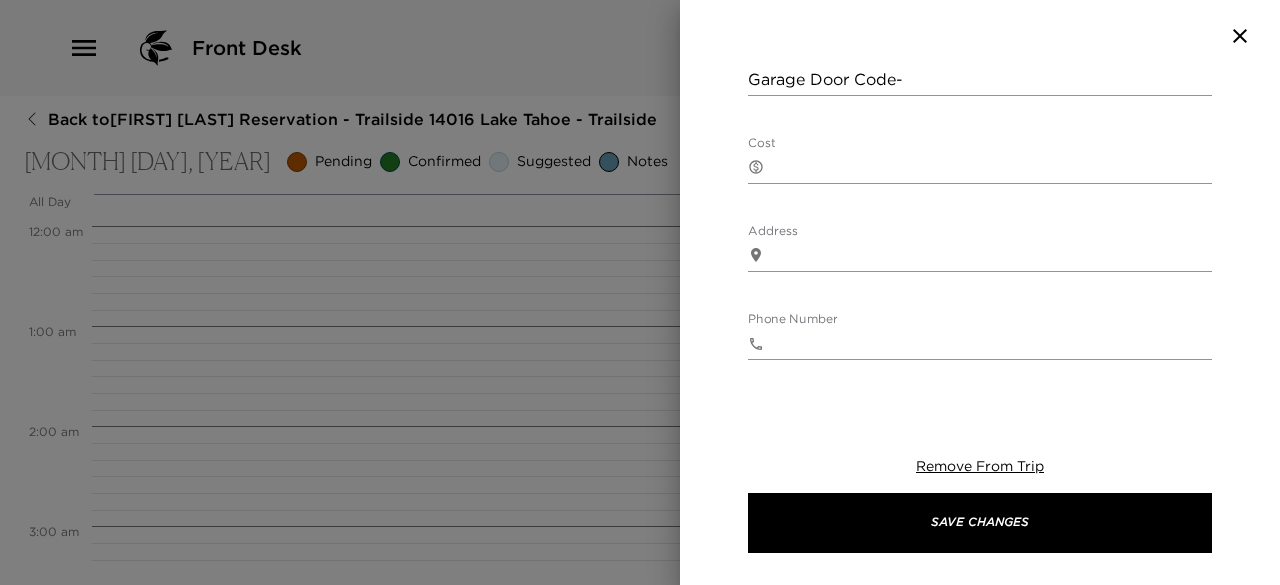 scroll, scrollTop: 493, scrollLeft: 0, axis: vertical 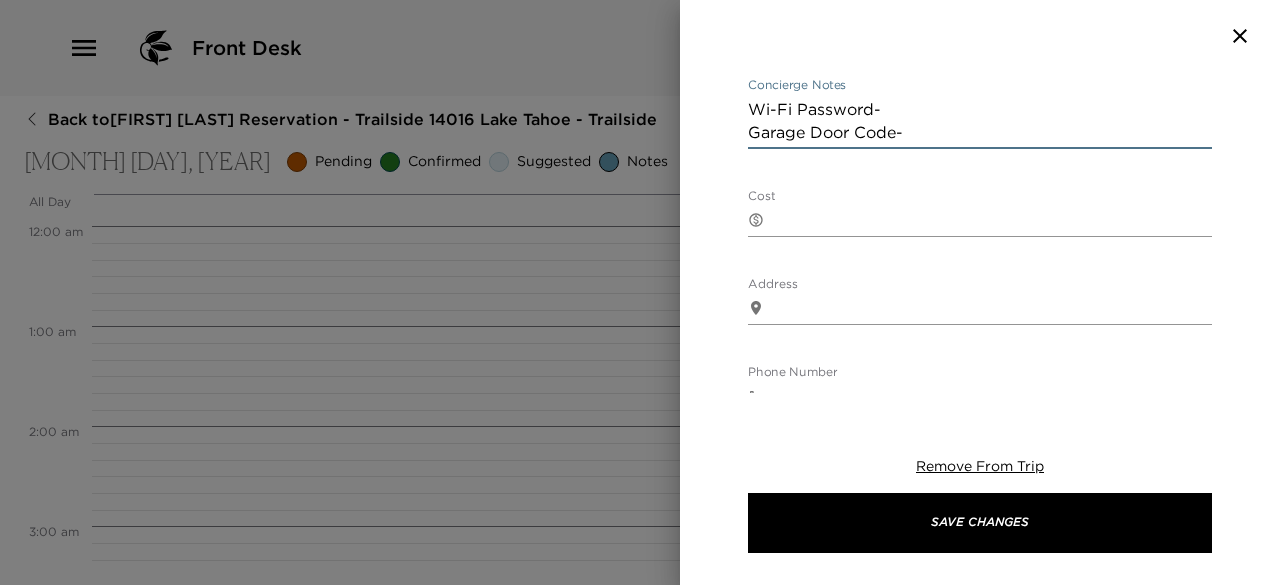 click on "Wi-Fi Password-
Garage Door Code-" at bounding box center [980, 121] 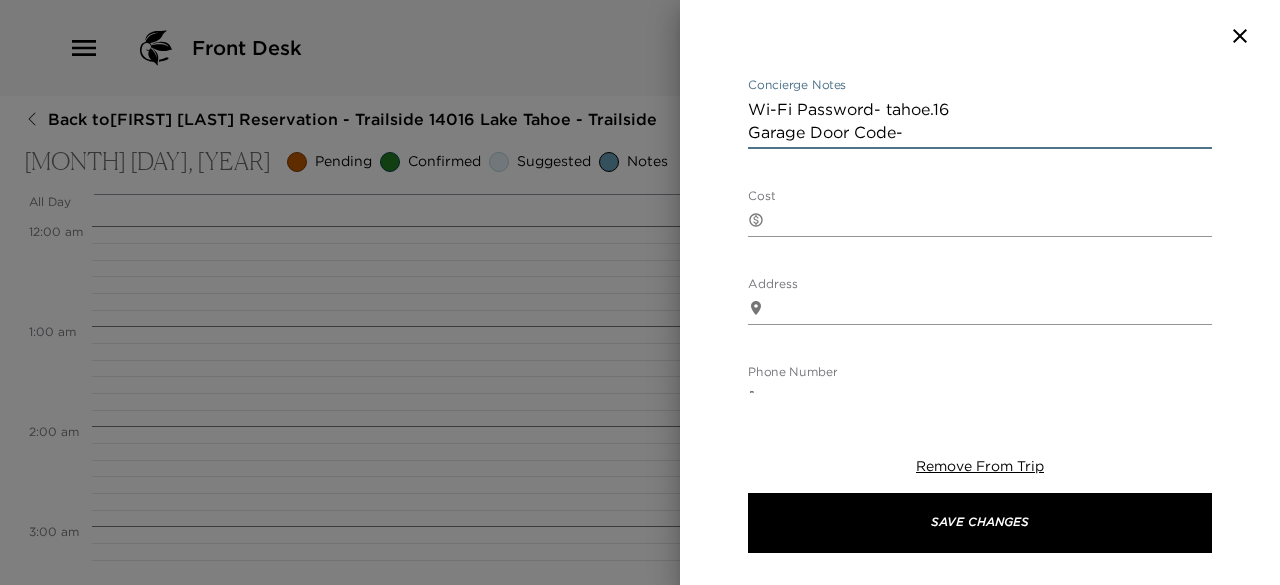 click on "Wi-Fi Password- tahoe.16
Garage Door Code-" at bounding box center (980, 121) 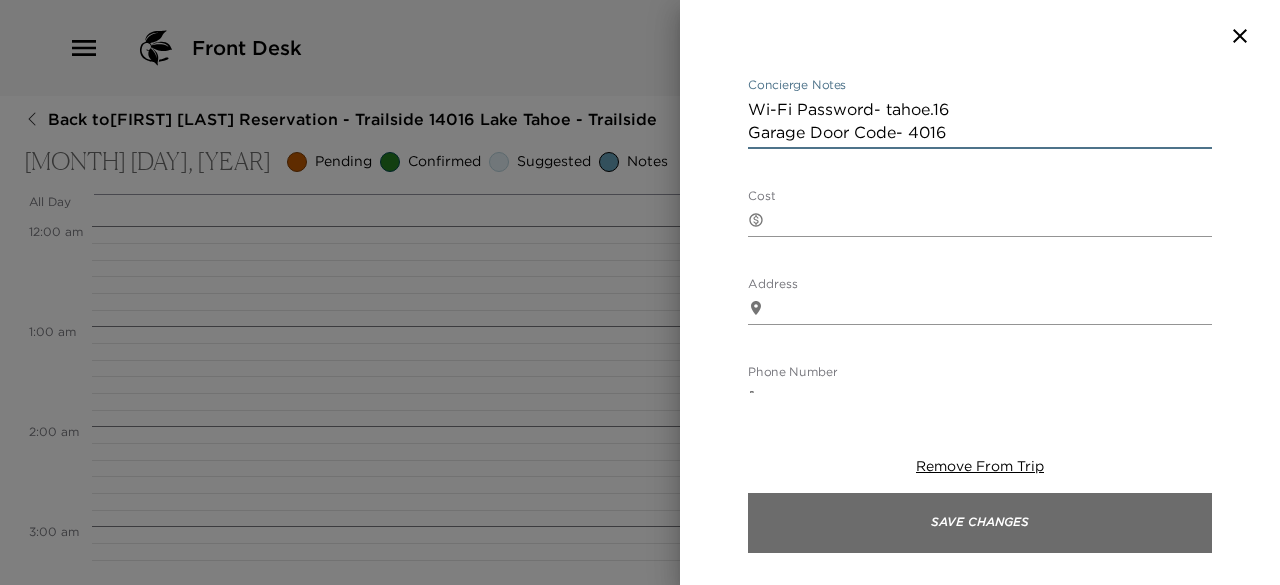 type on "Wi-Fi Password- tahoe.16
Garage Door Code- 4016" 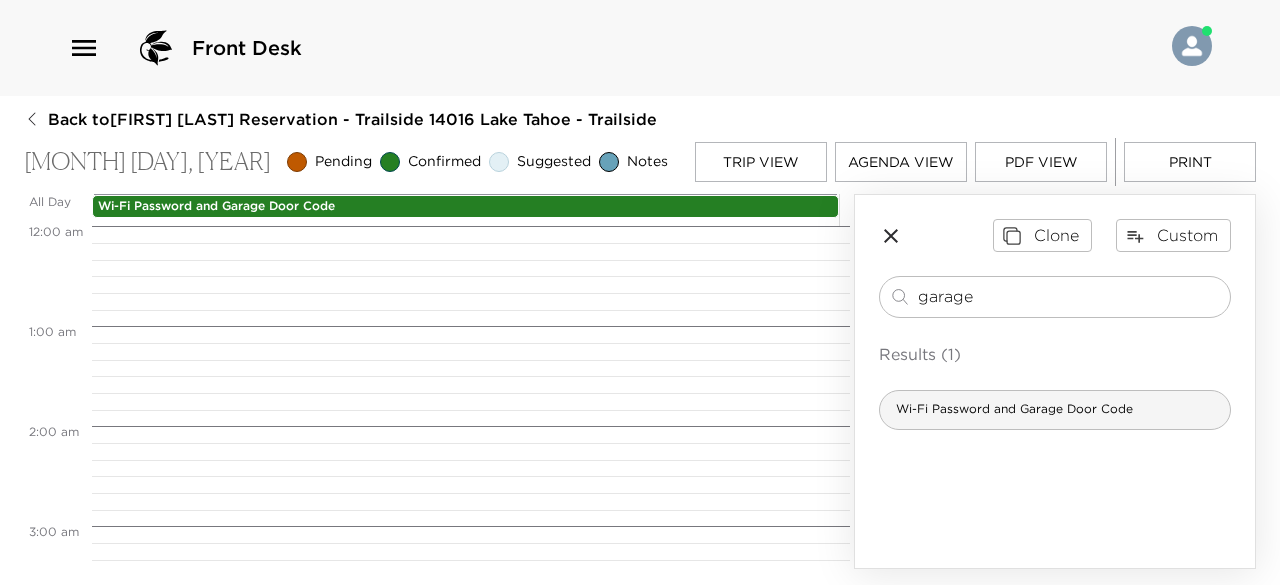 click on "Wi-Fi Password and Garage Door Code" at bounding box center (1014, 409) 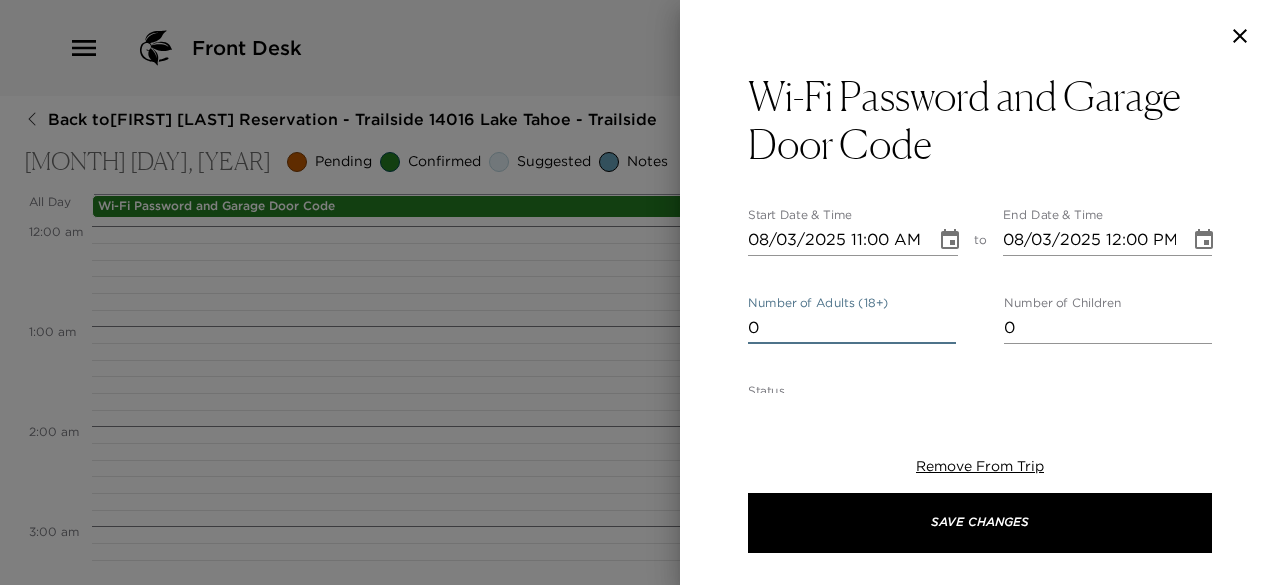 type on "0" 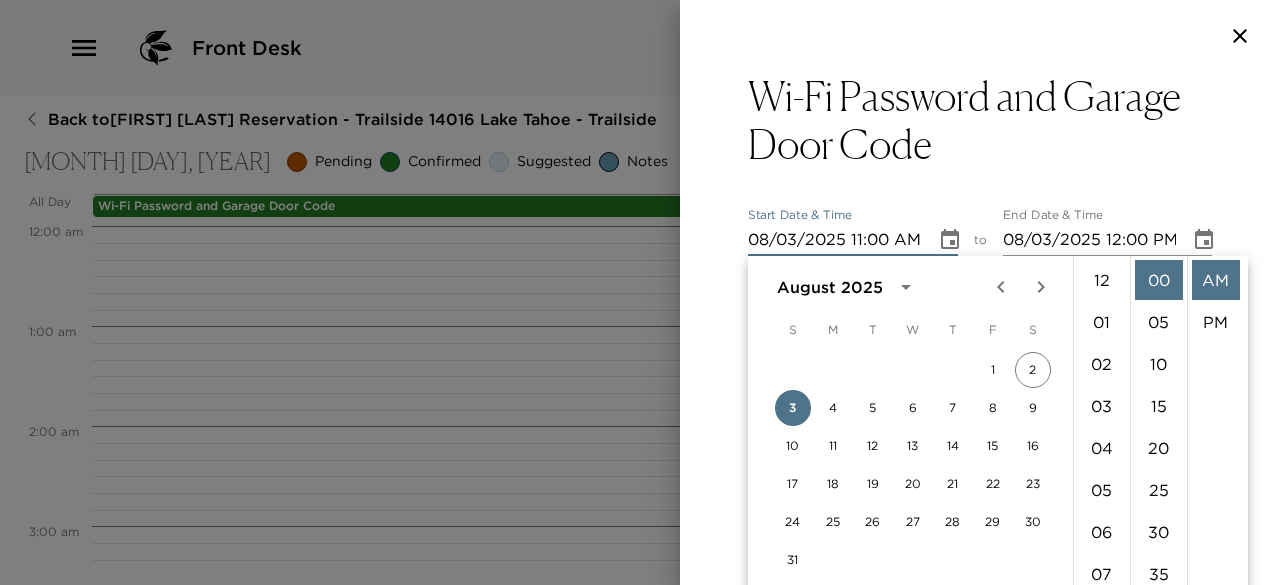 scroll, scrollTop: 462, scrollLeft: 0, axis: vertical 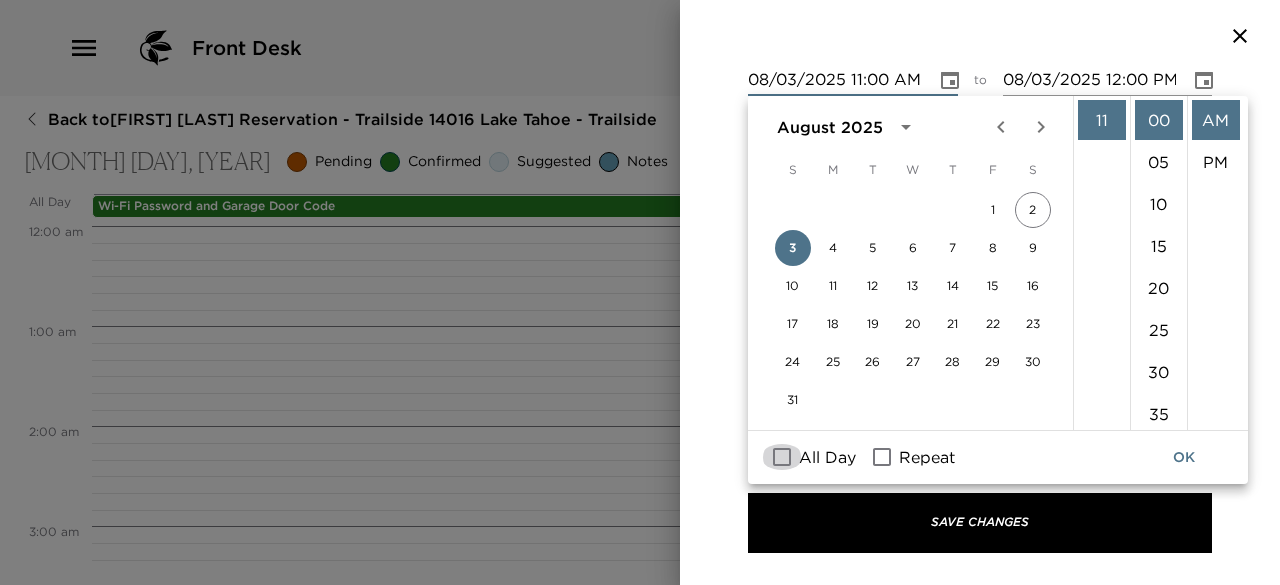 click on "All Day" at bounding box center (782, 457) 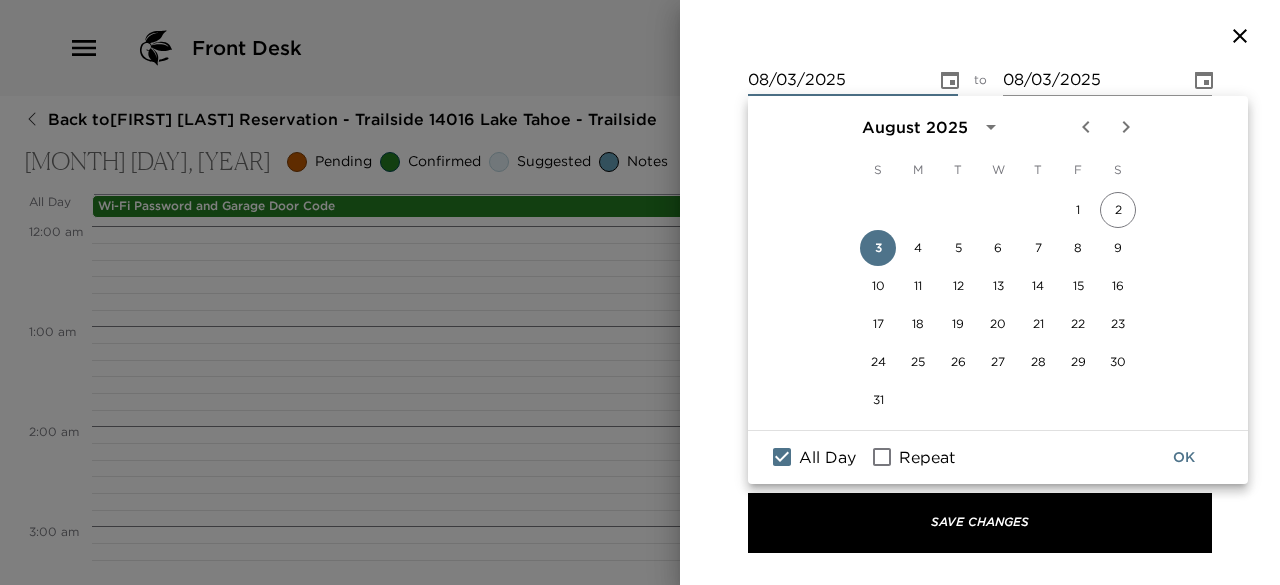 click on "OK" at bounding box center [1184, 457] 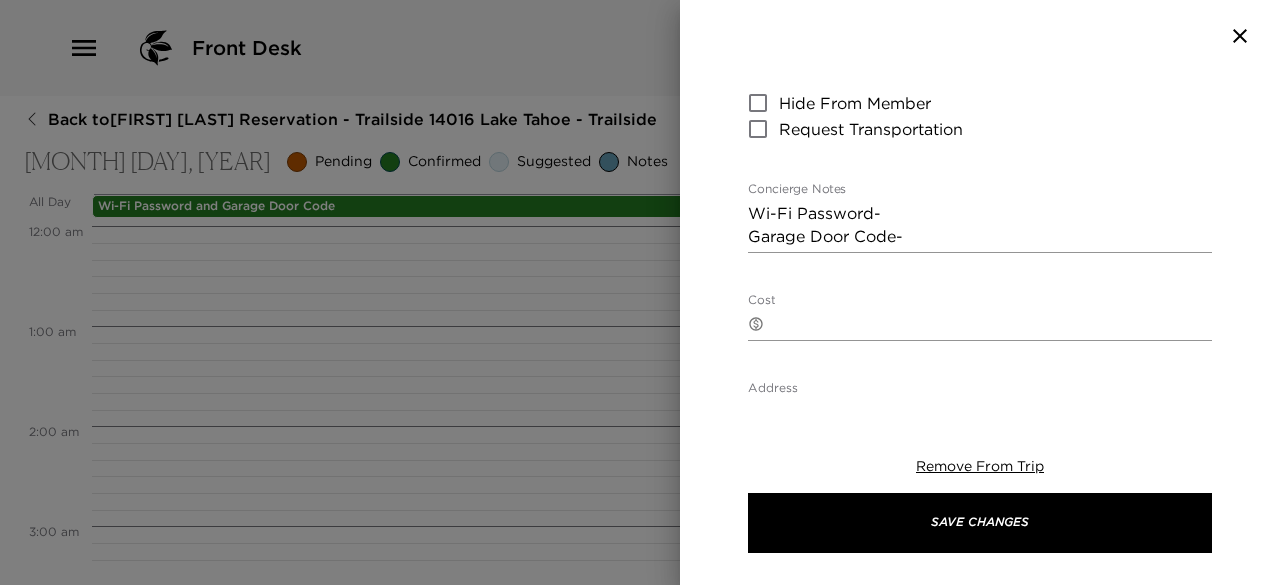 scroll, scrollTop: 390, scrollLeft: 0, axis: vertical 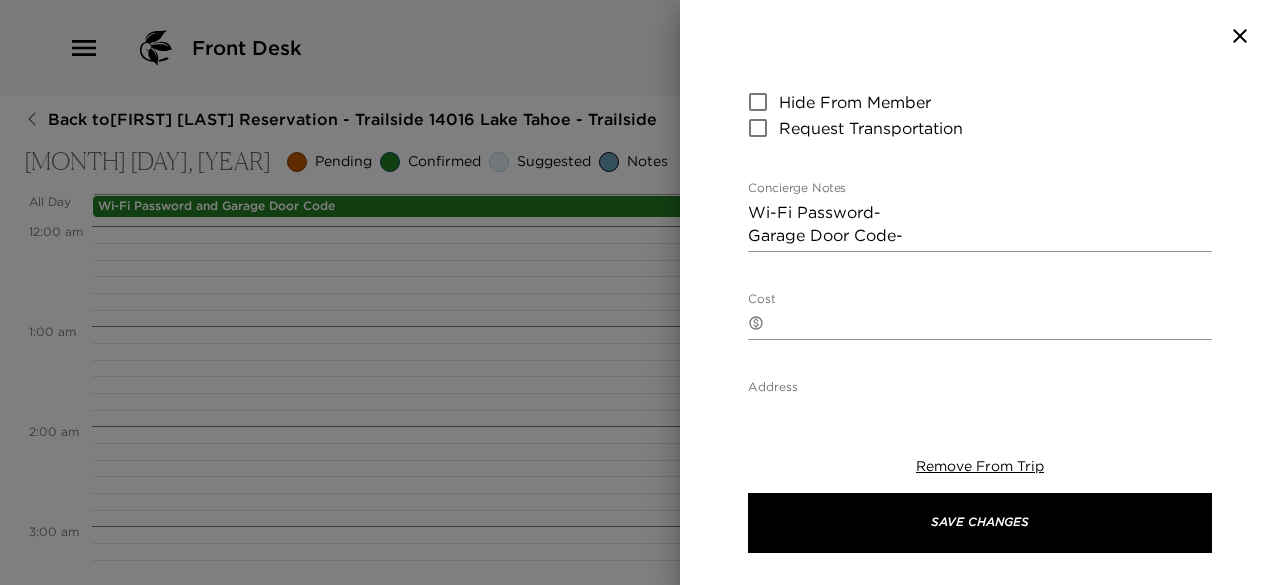 click on "Wi-Fi Password-
Garage Door Code-" at bounding box center [980, 224] 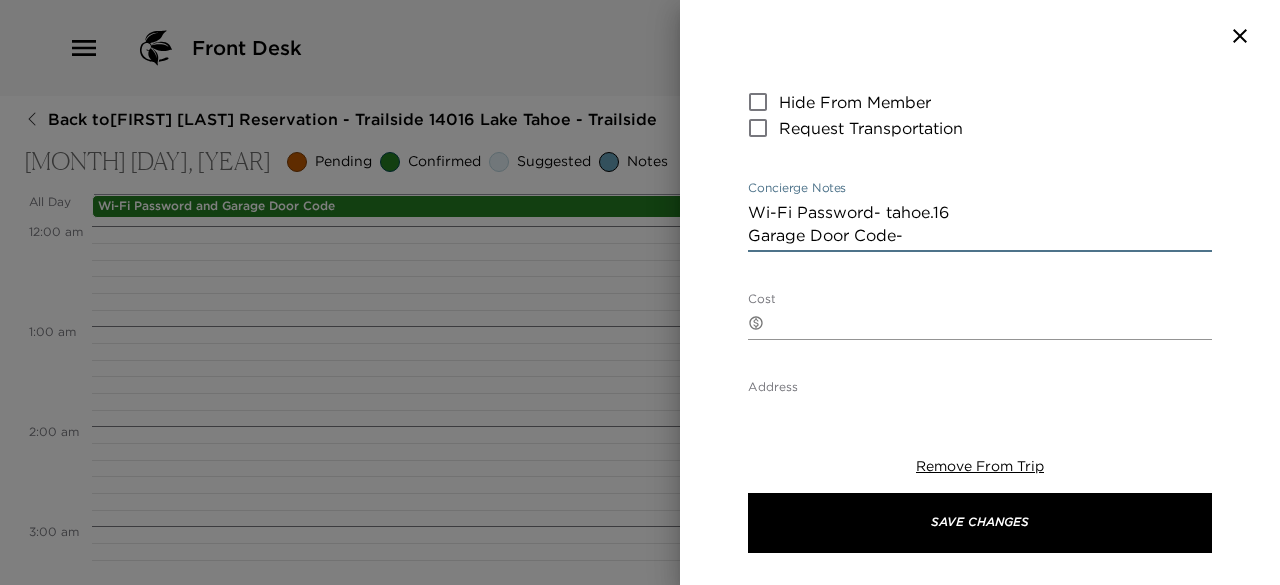 click on "Wi-Fi Password- tahoe.16
Garage Door Code-" at bounding box center (980, 224) 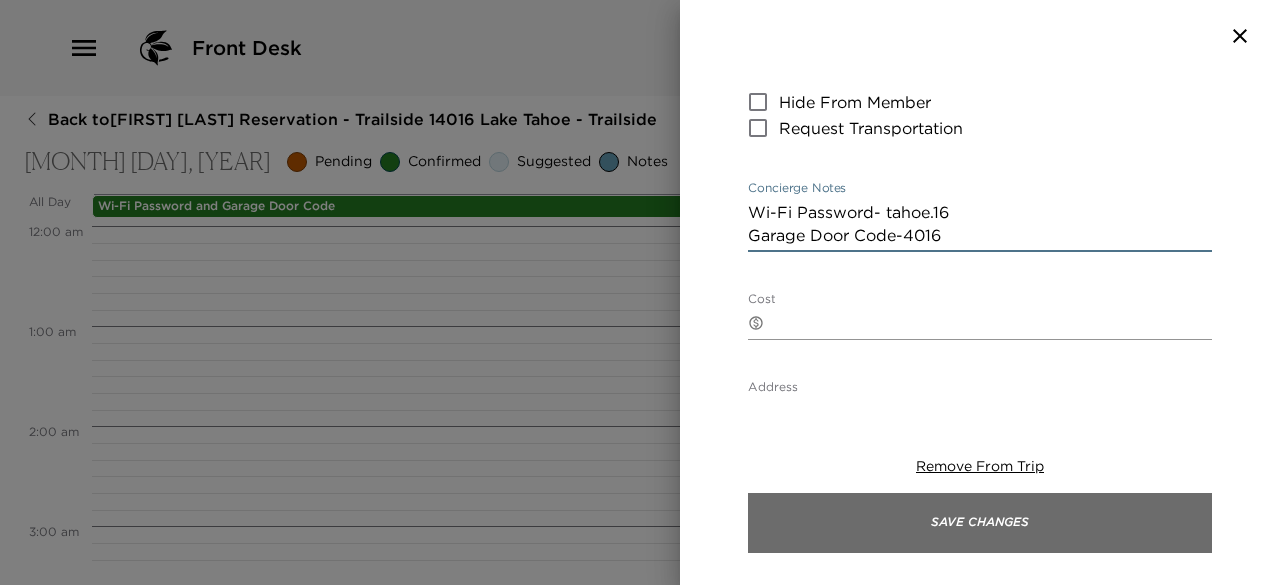 type on "Wi-Fi Password- tahoe.16
Garage Door Code-4016" 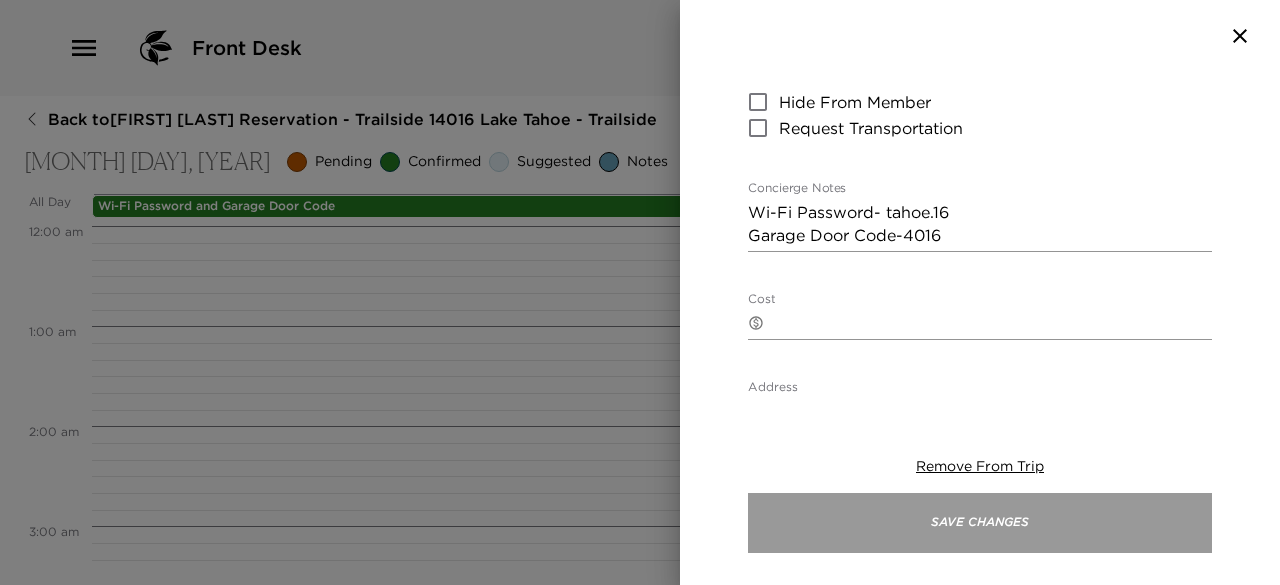 click on "Save Changes" at bounding box center (980, 523) 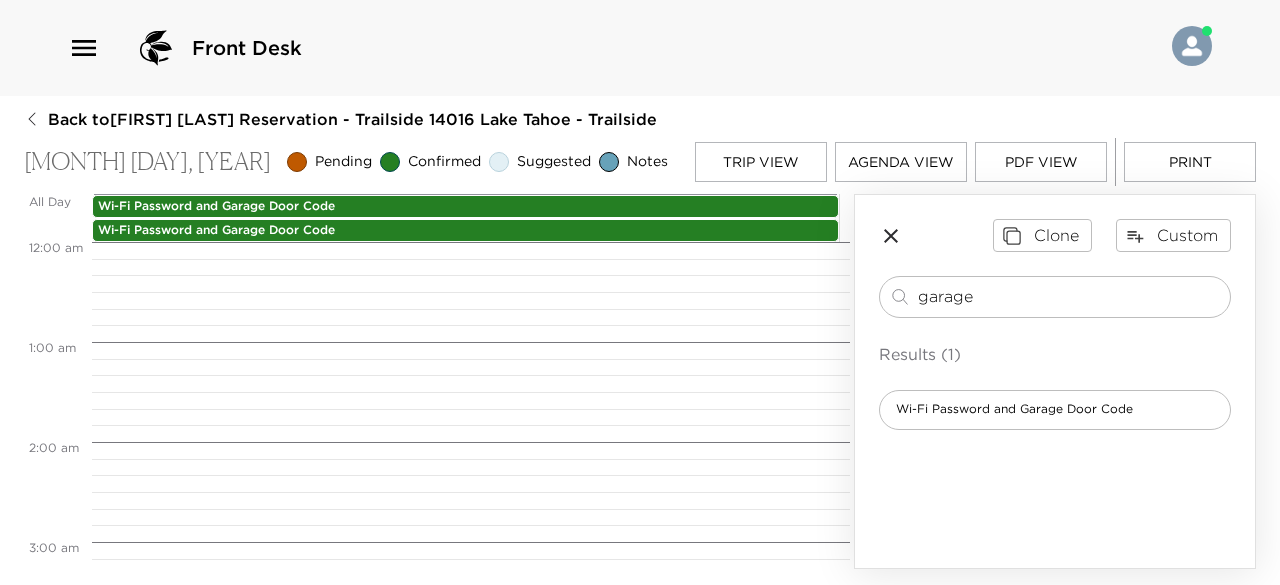 click on "Wi-Fi Password and Garage Door Code" at bounding box center (465, 206) 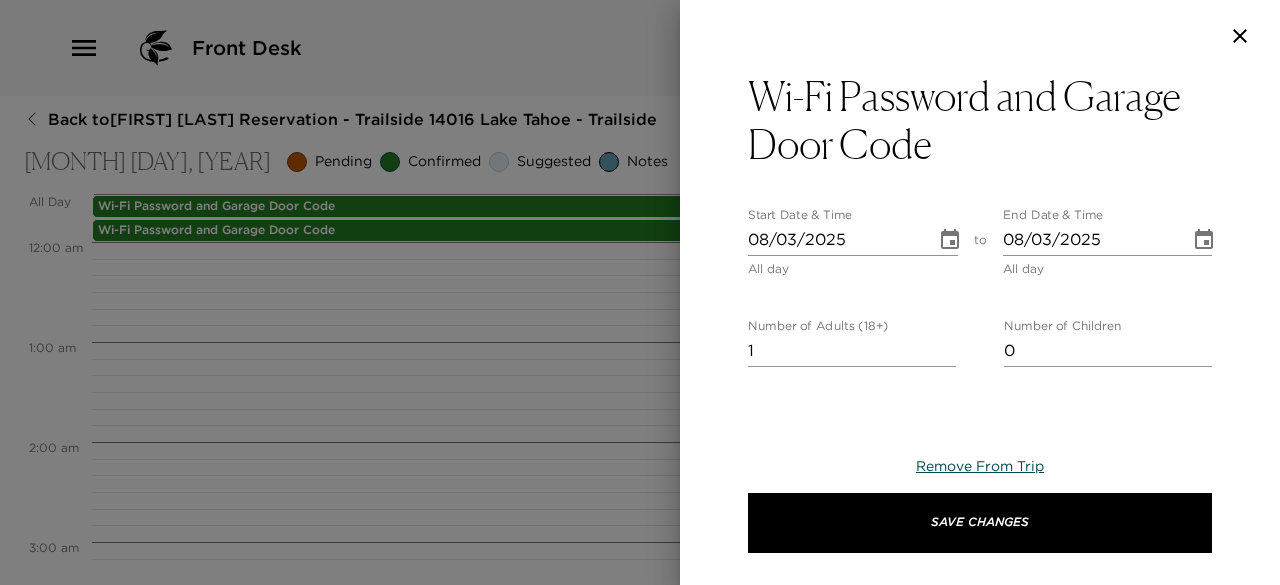 click on "Remove From Trip" at bounding box center [980, 466] 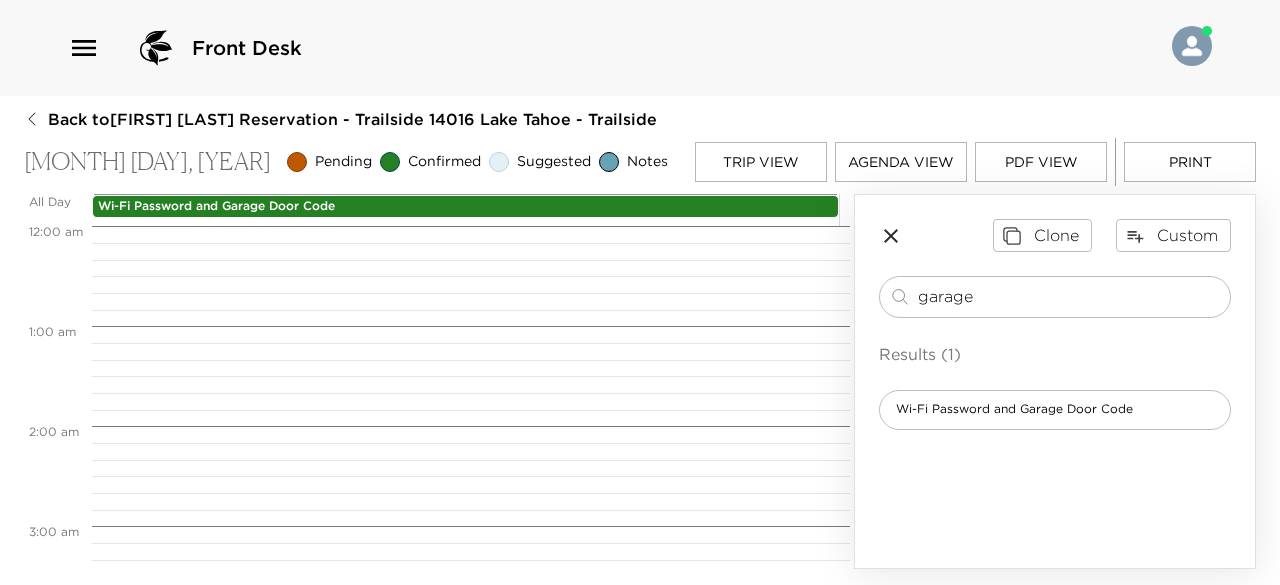 click on "Trip View" at bounding box center [761, 162] 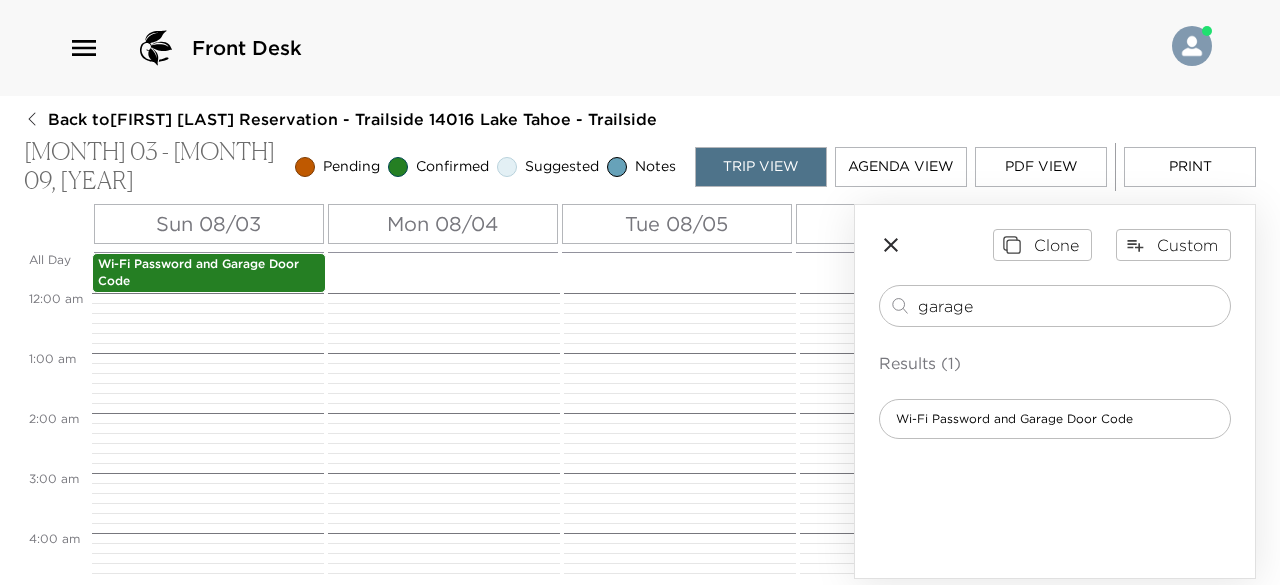 scroll, scrollTop: 540, scrollLeft: 0, axis: vertical 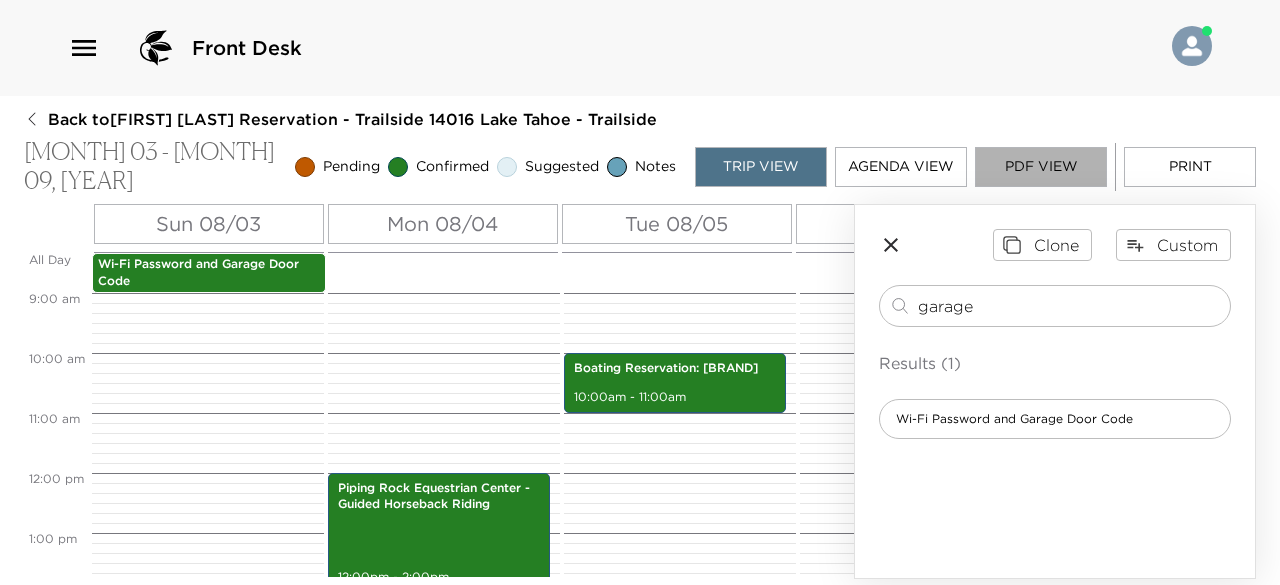 click on "PDF View" at bounding box center [1041, 167] 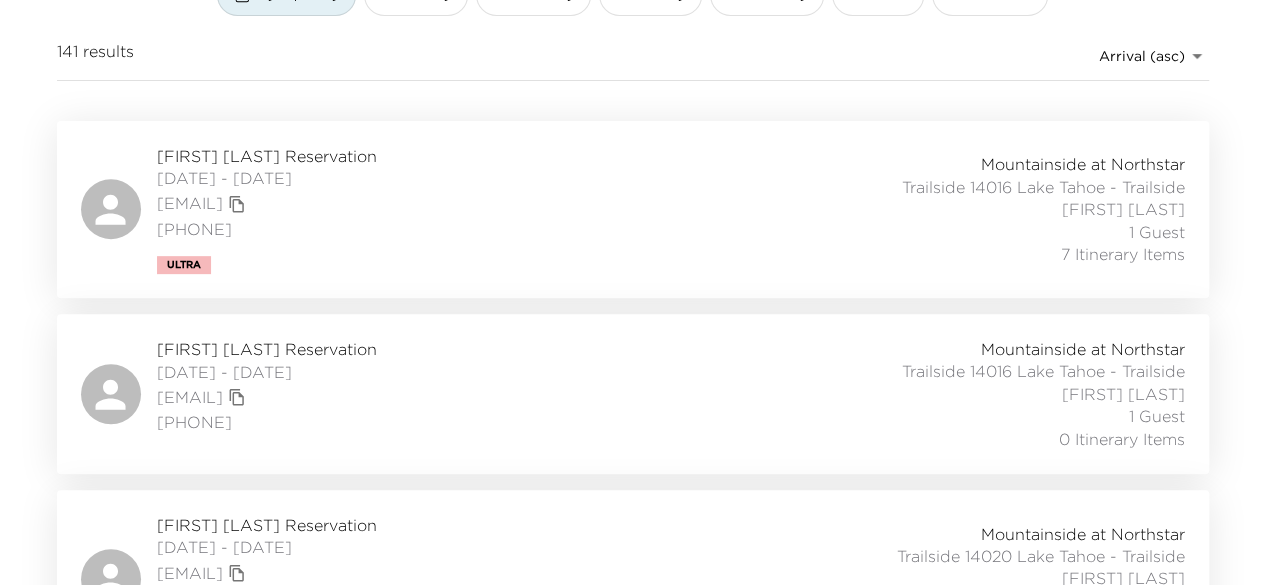 scroll, scrollTop: 299, scrollLeft: 0, axis: vertical 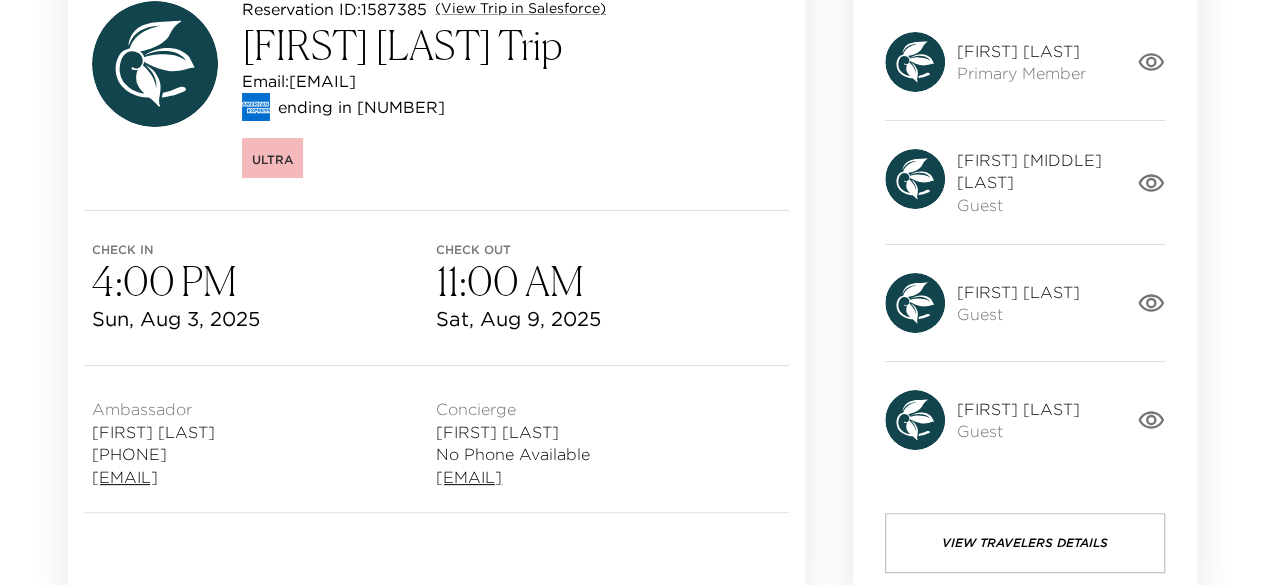 click on "View Travelers Details" at bounding box center (1025, 543) 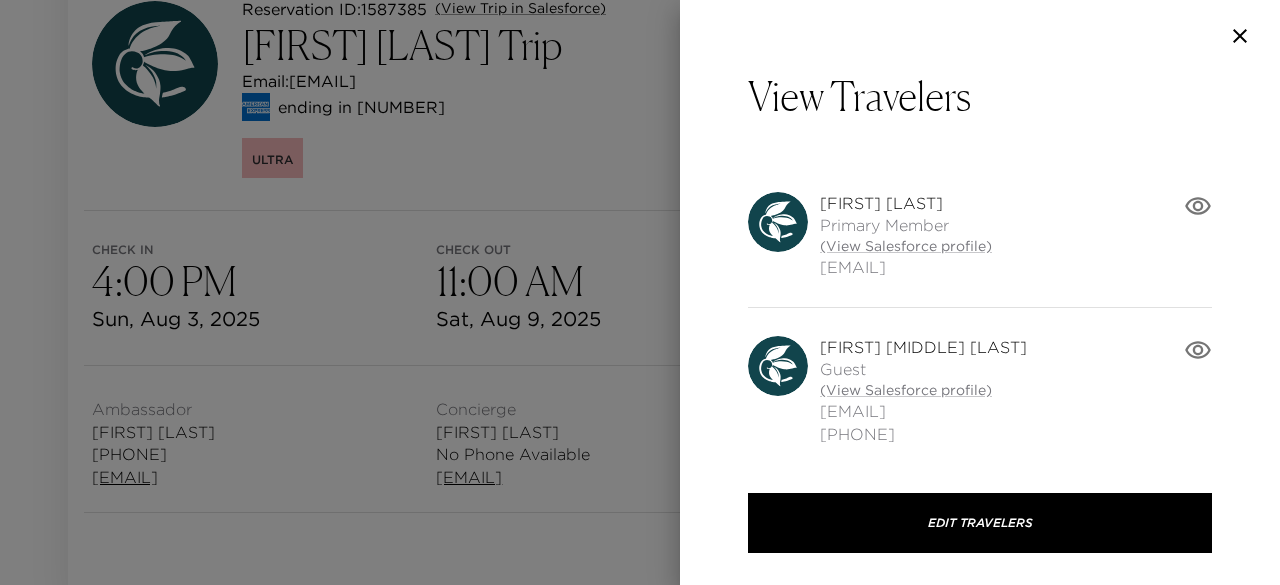 click at bounding box center (640, 292) 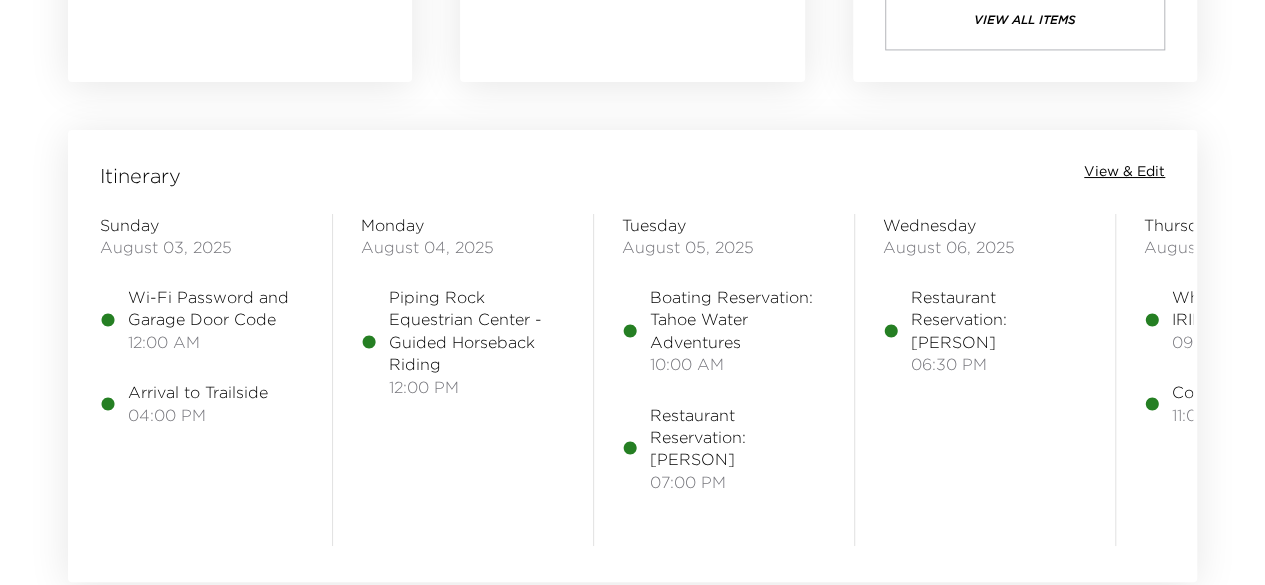 scroll, scrollTop: 1551, scrollLeft: 0, axis: vertical 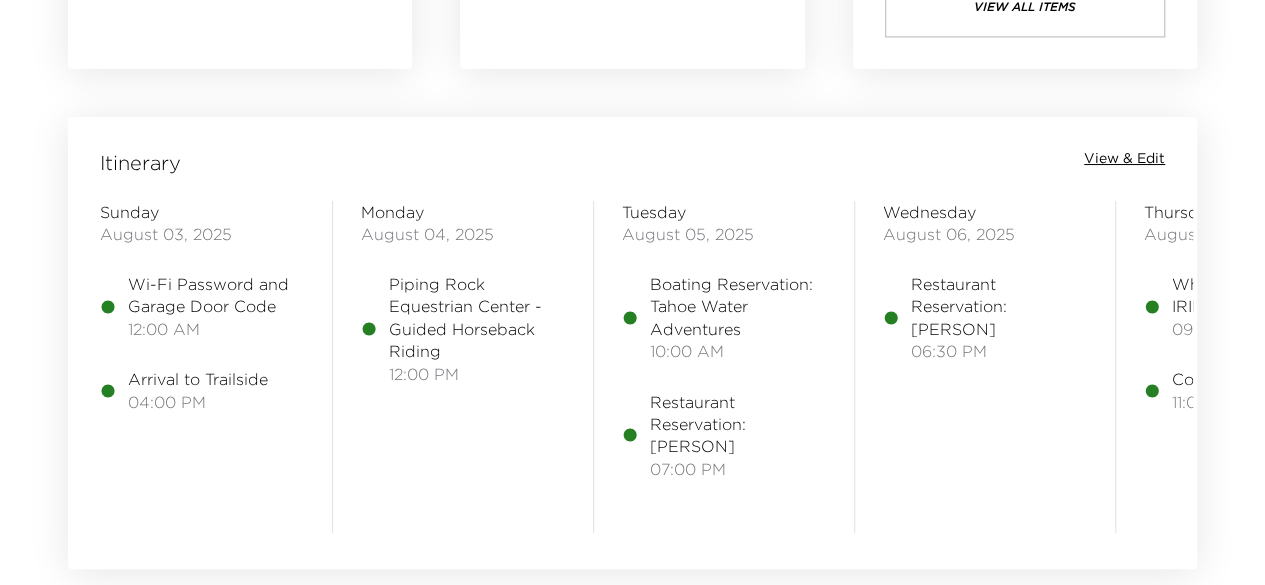 click on "View & Edit" at bounding box center [1124, 159] 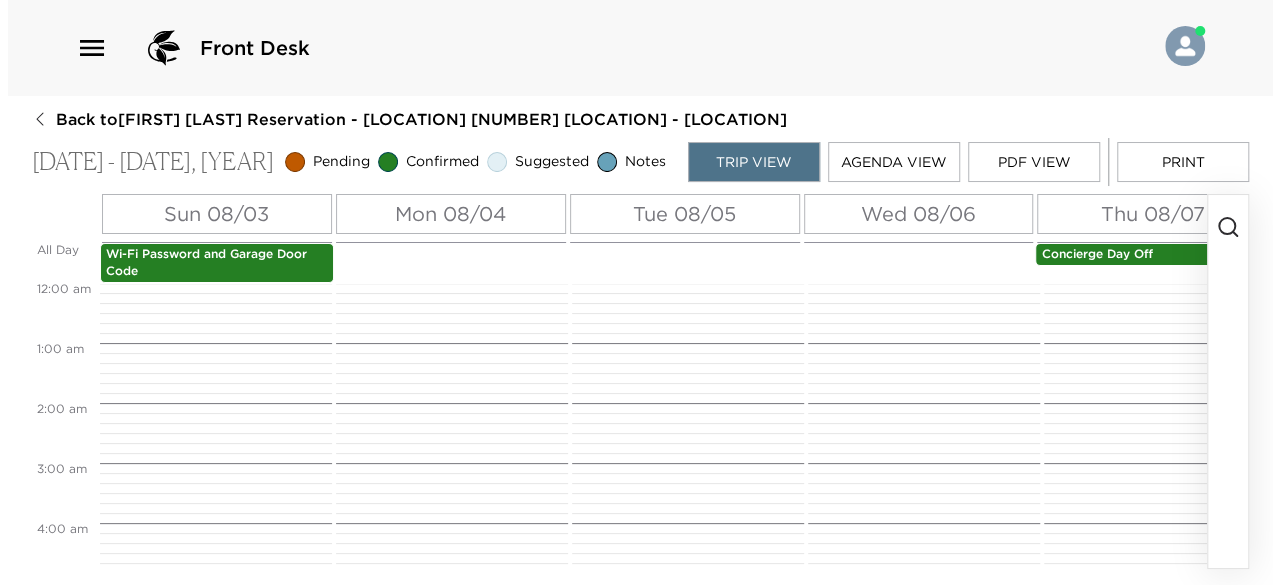 scroll, scrollTop: 0, scrollLeft: 0, axis: both 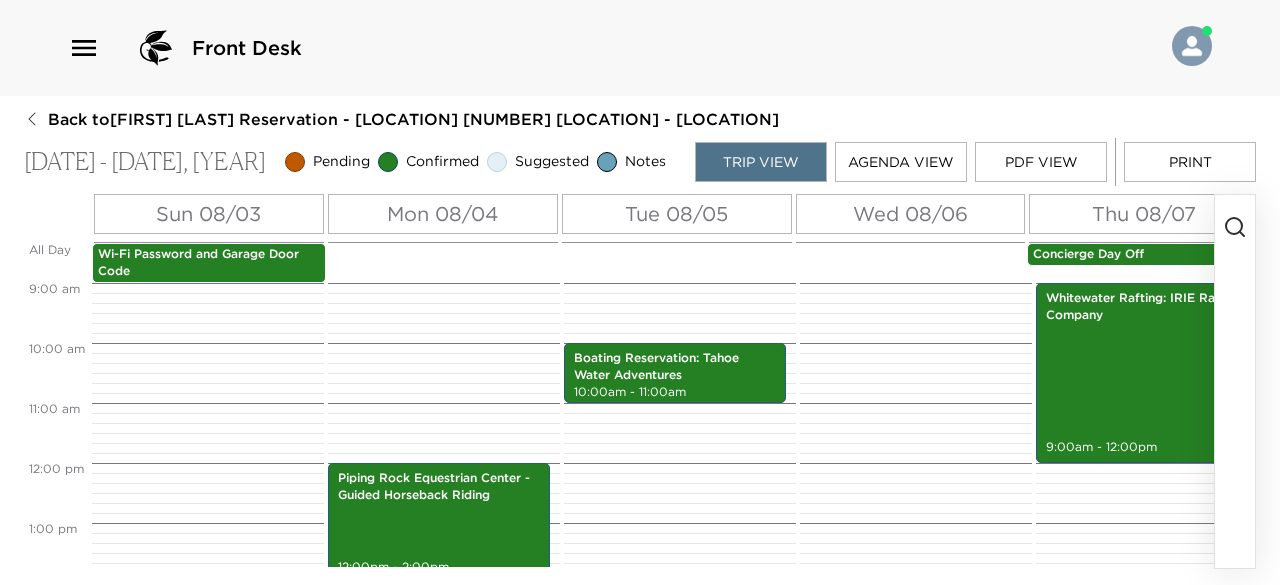 click on "Print" at bounding box center [1190, 162] 